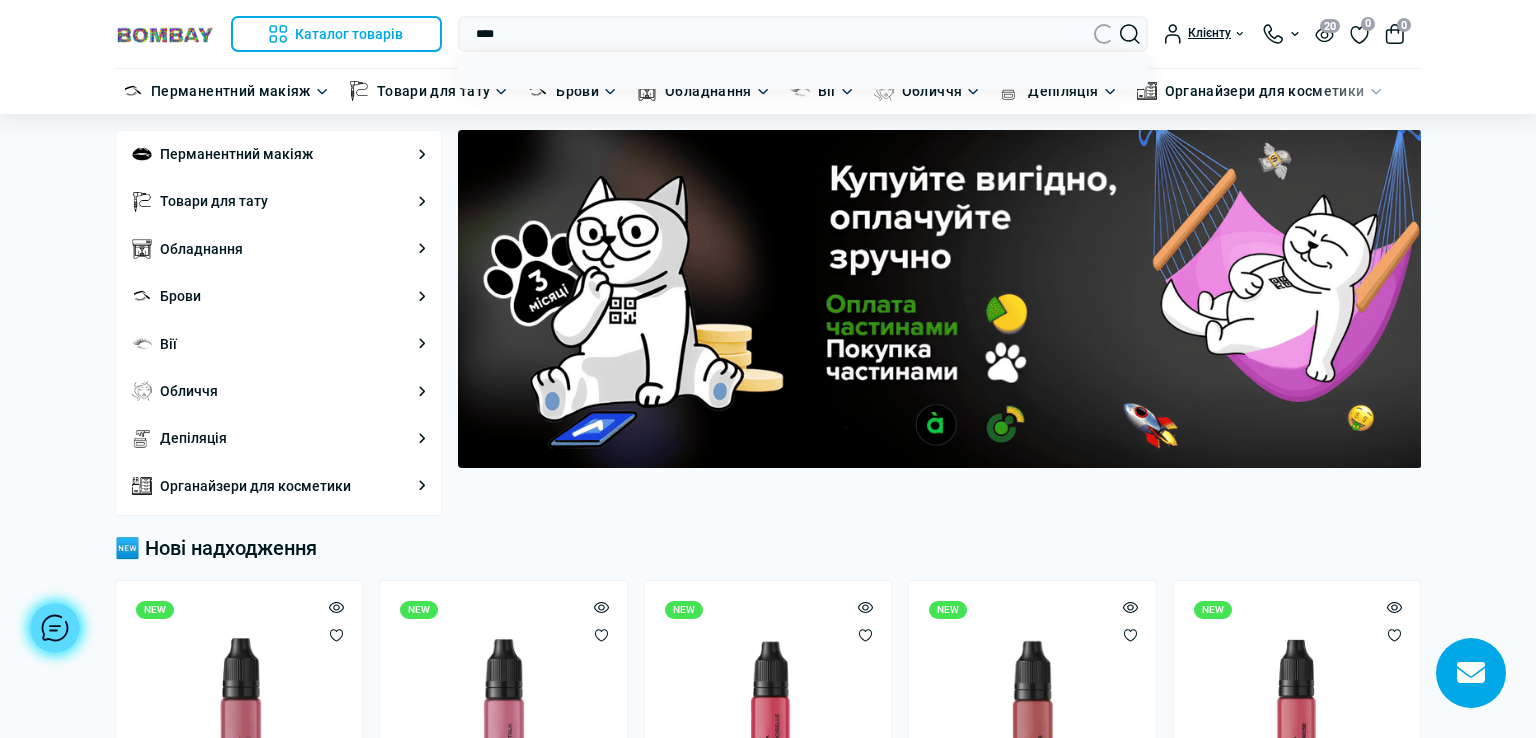 scroll, scrollTop: 0, scrollLeft: 0, axis: both 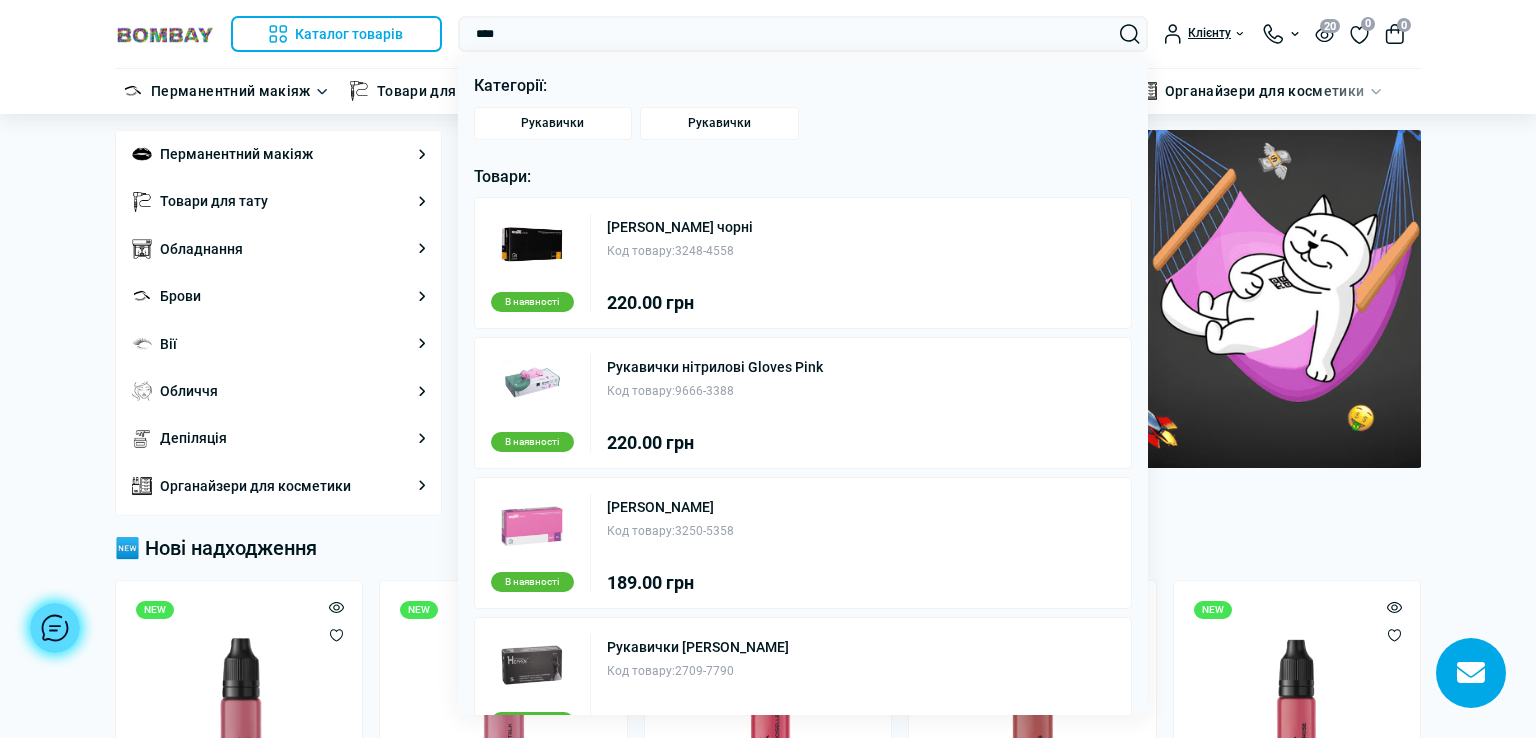 type on "*********" 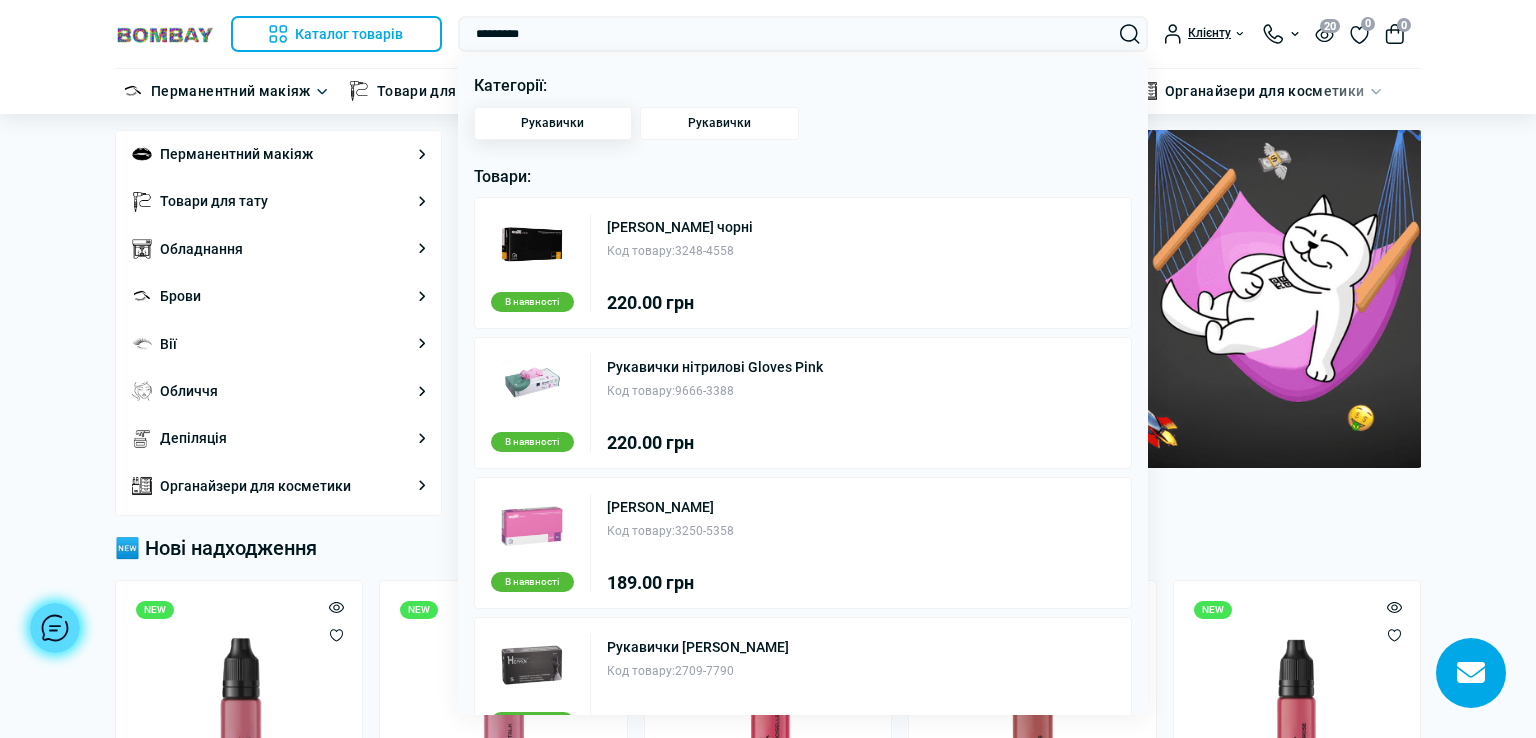 click on "Рукавички" at bounding box center (553, 123) 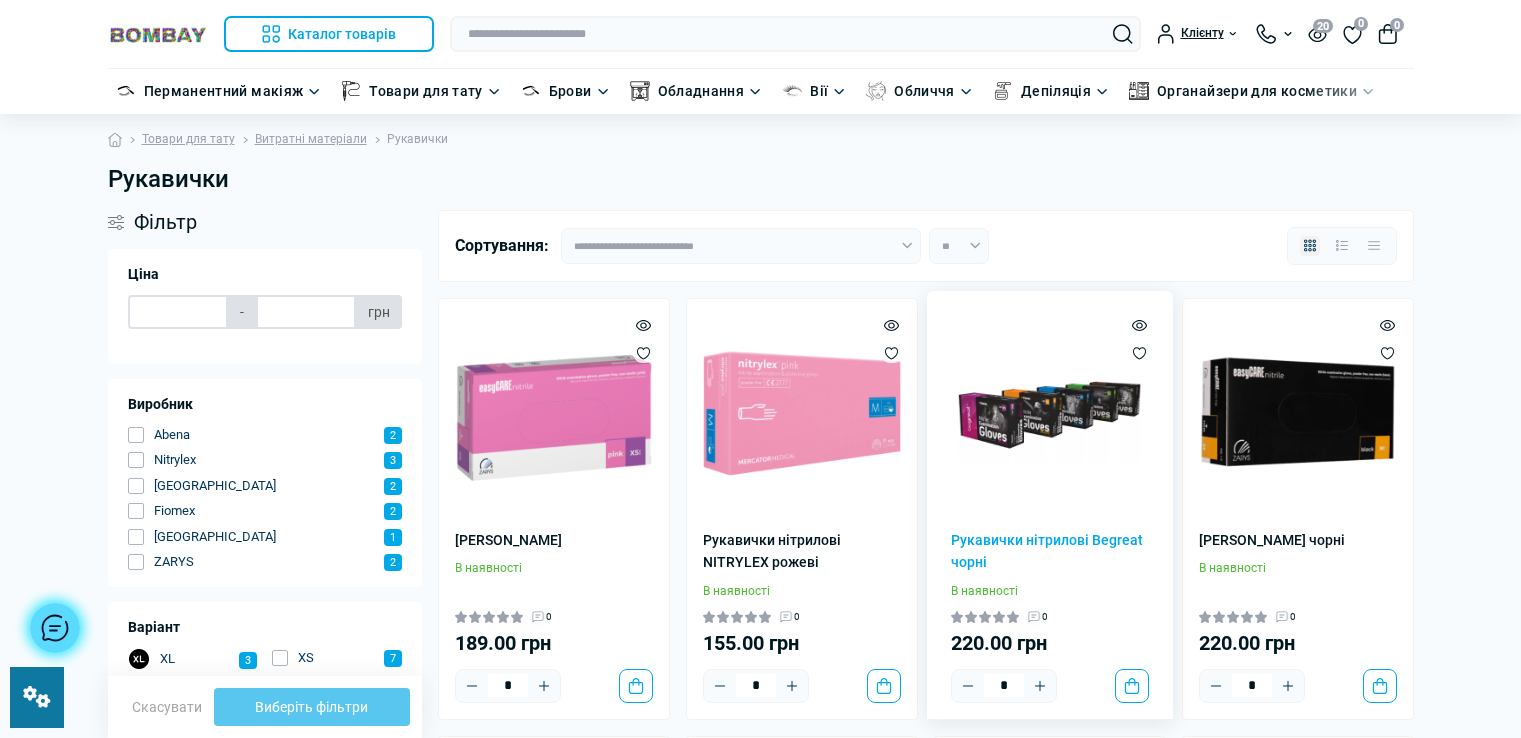 scroll, scrollTop: 0, scrollLeft: 0, axis: both 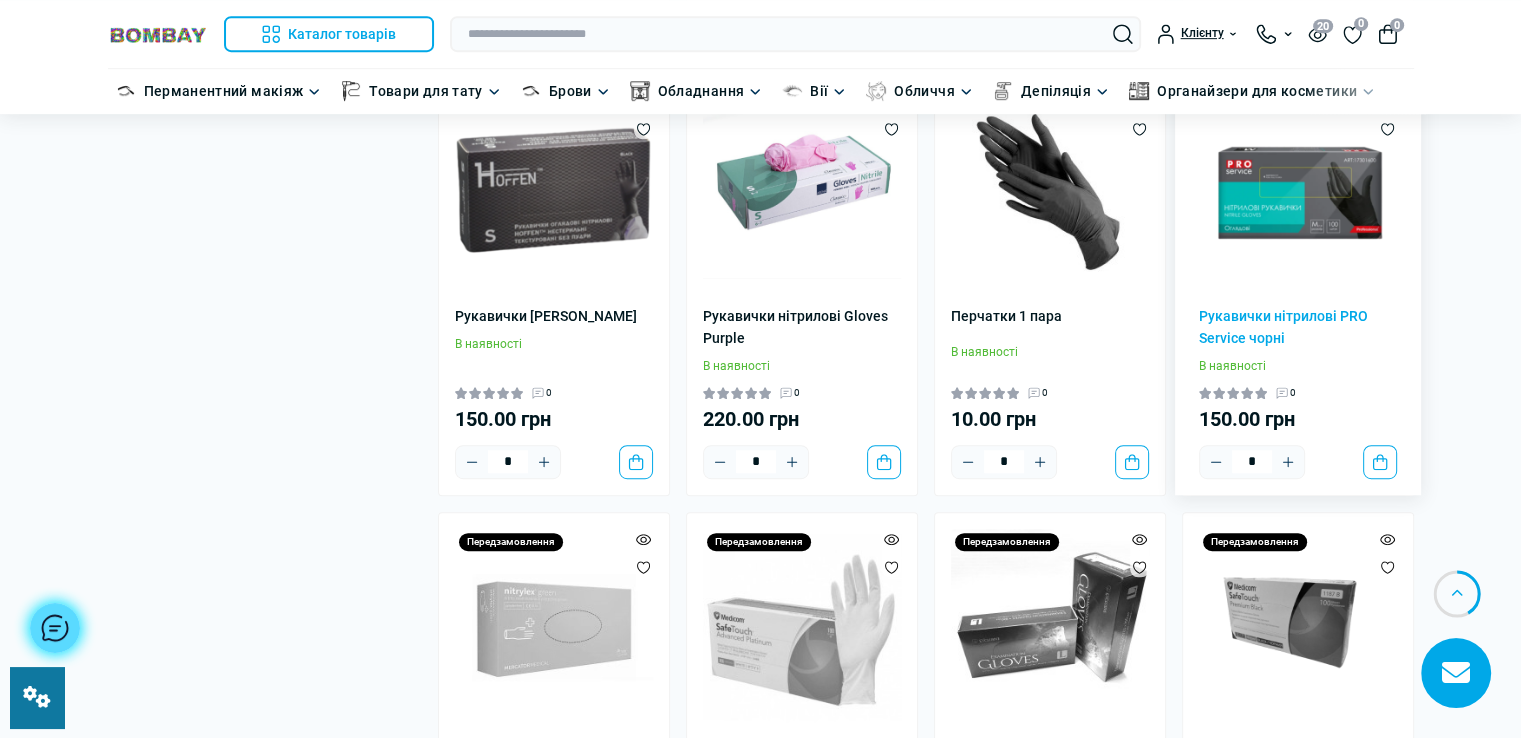 click on "В наявності" at bounding box center [1298, 366] 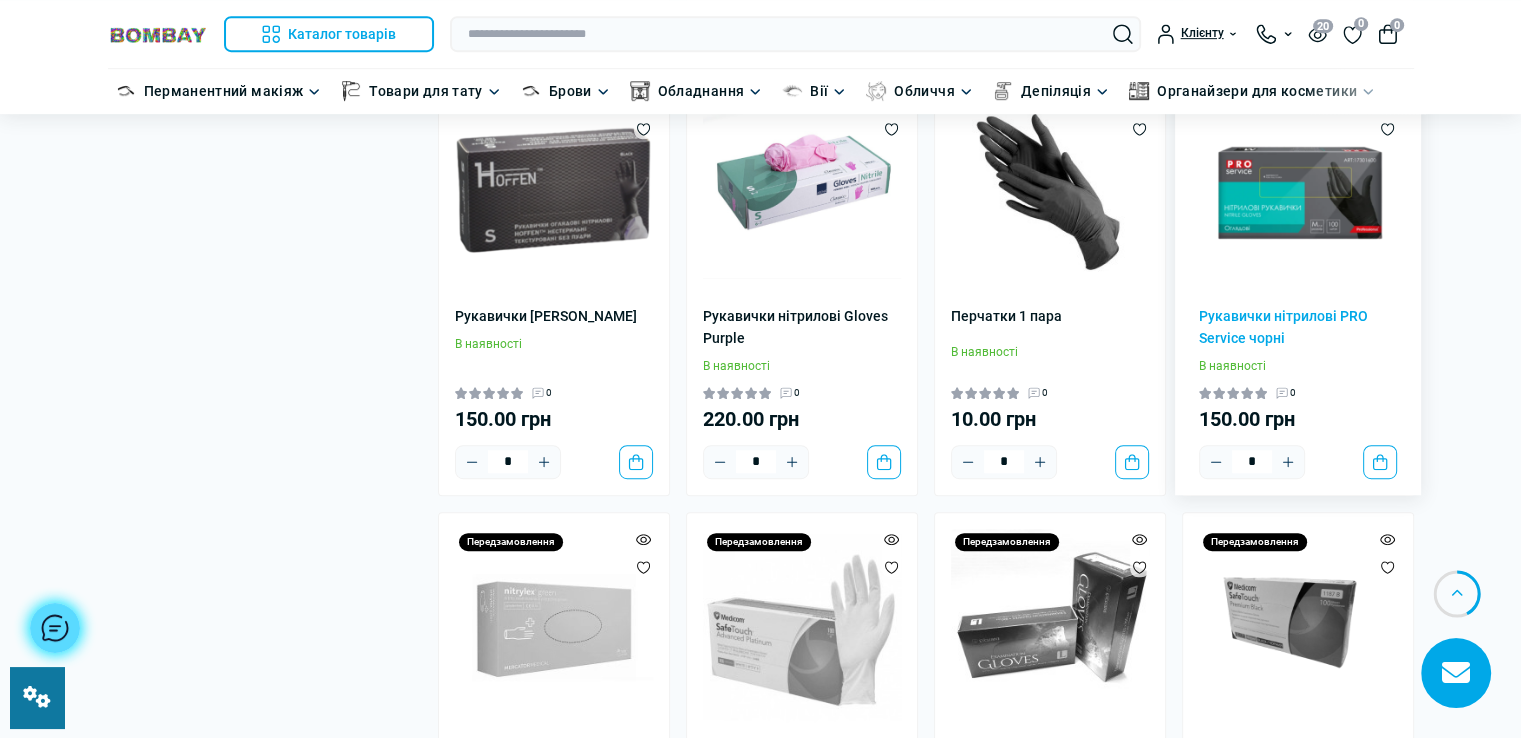 click at bounding box center [1298, 190] 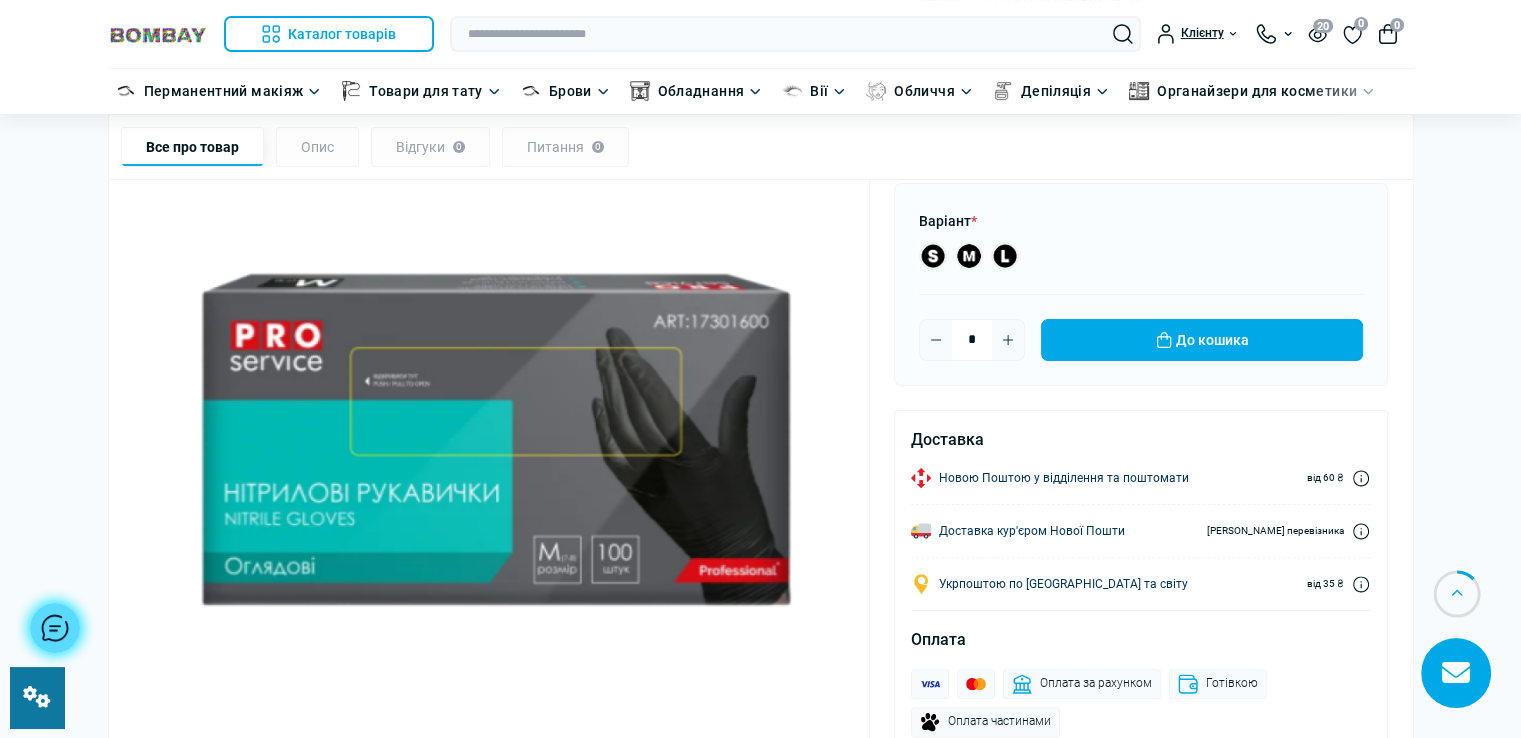 scroll, scrollTop: 400, scrollLeft: 0, axis: vertical 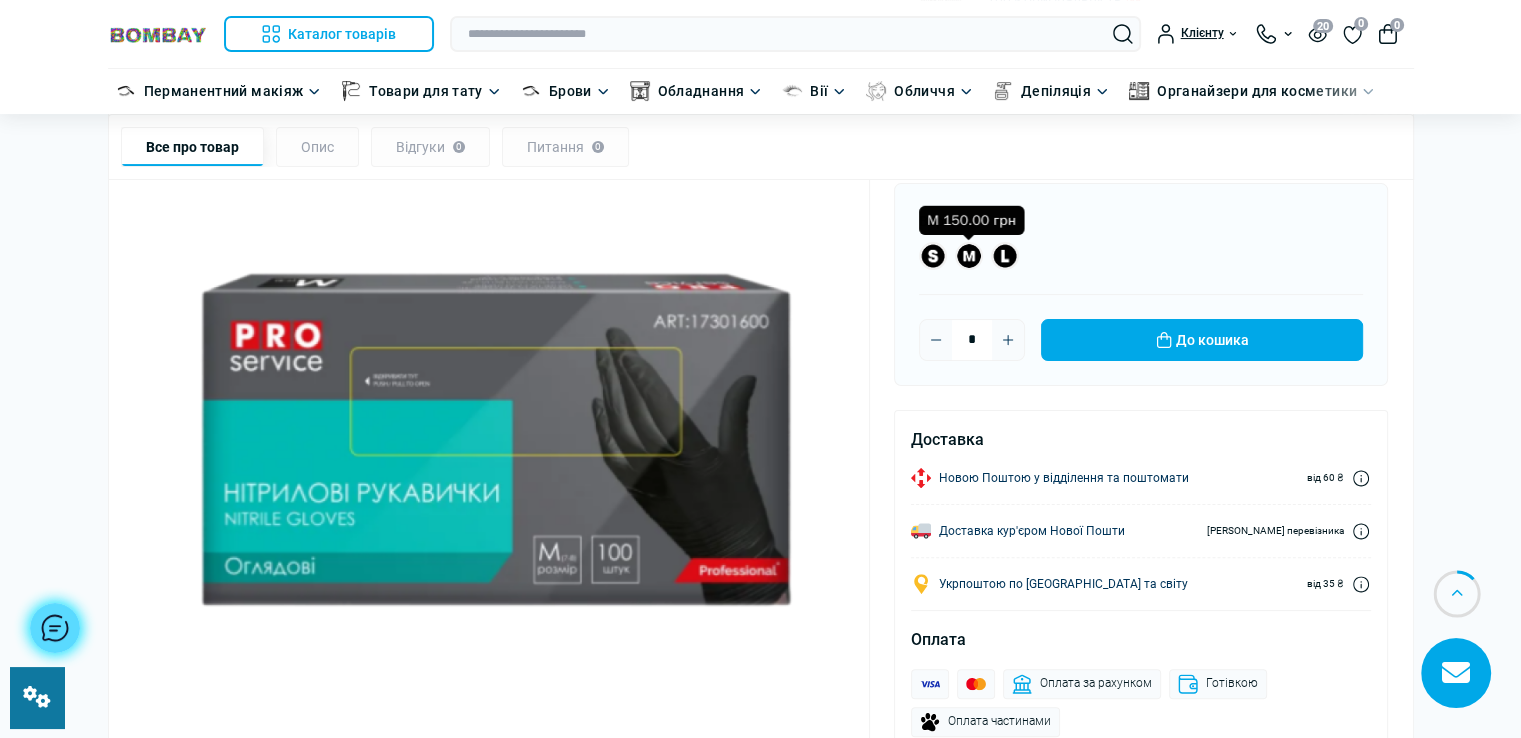click at bounding box center (969, 256) 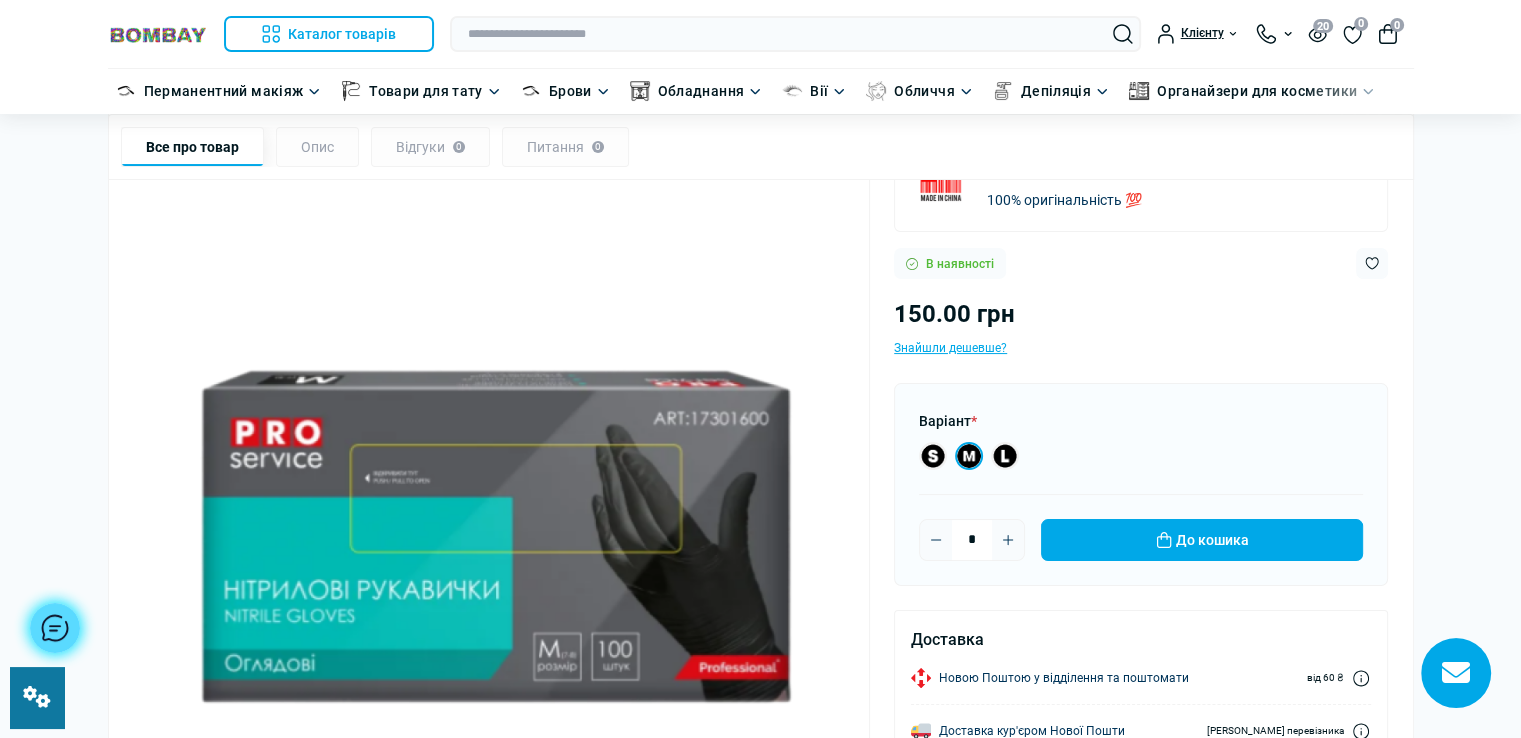 scroll, scrollTop: 200, scrollLeft: 0, axis: vertical 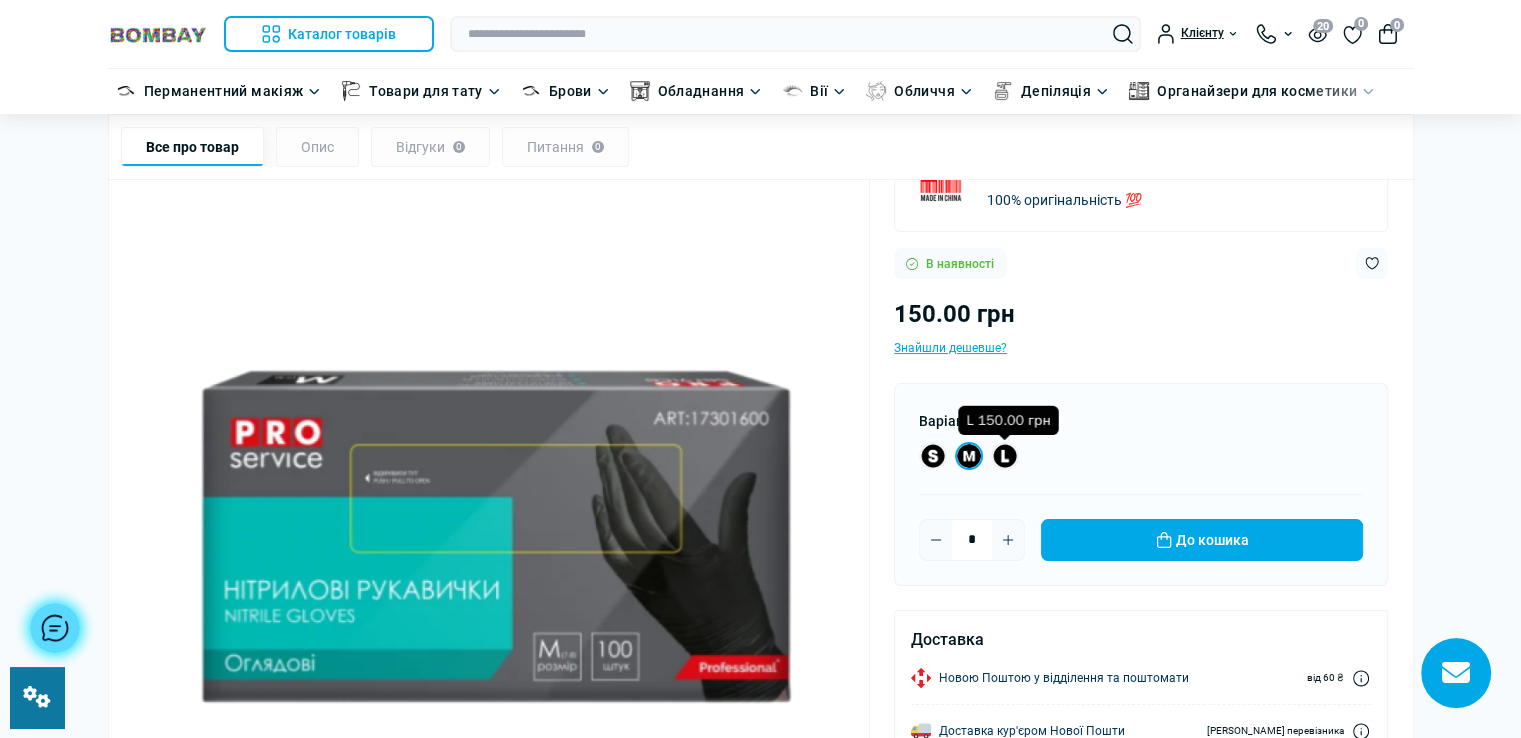 click at bounding box center [1005, 456] 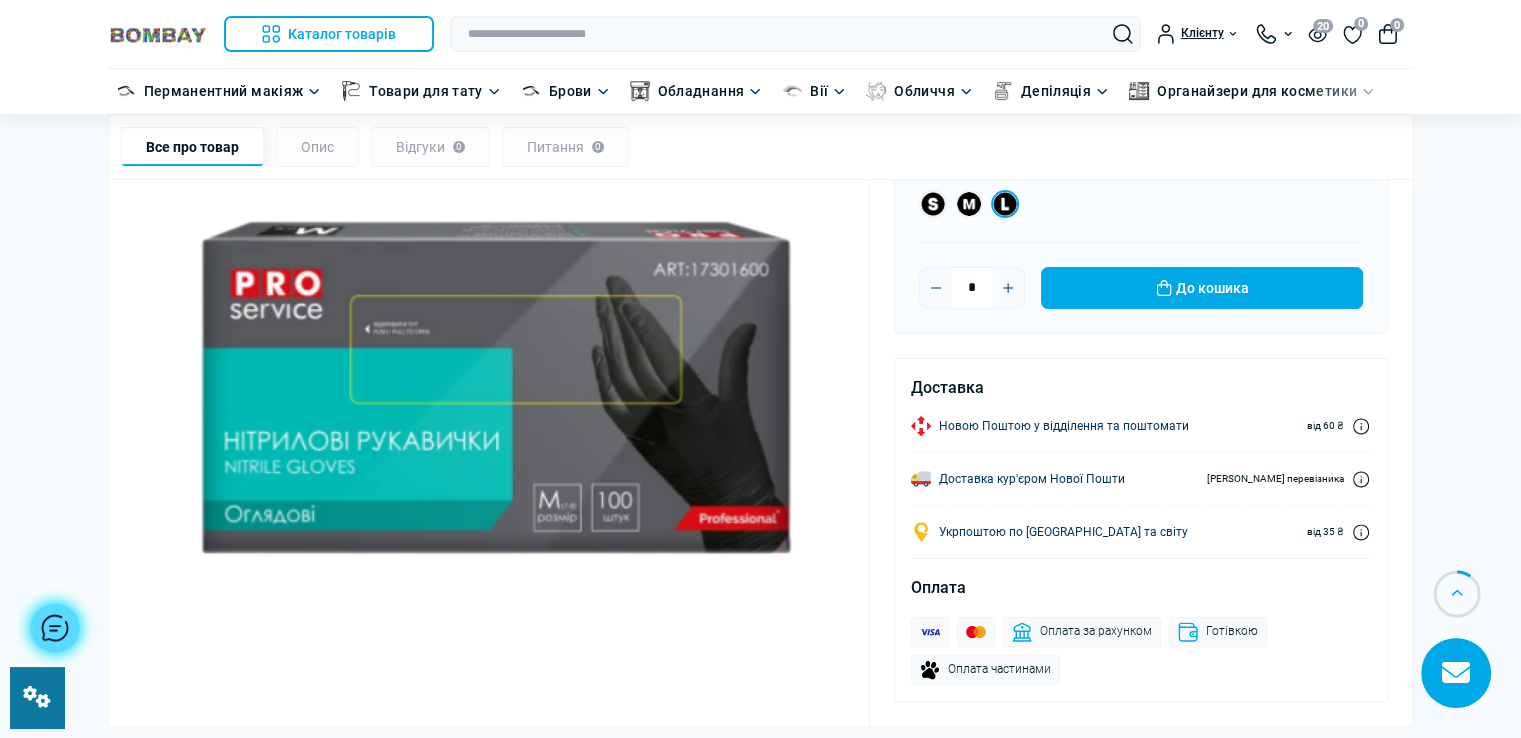 scroll, scrollTop: 300, scrollLeft: 0, axis: vertical 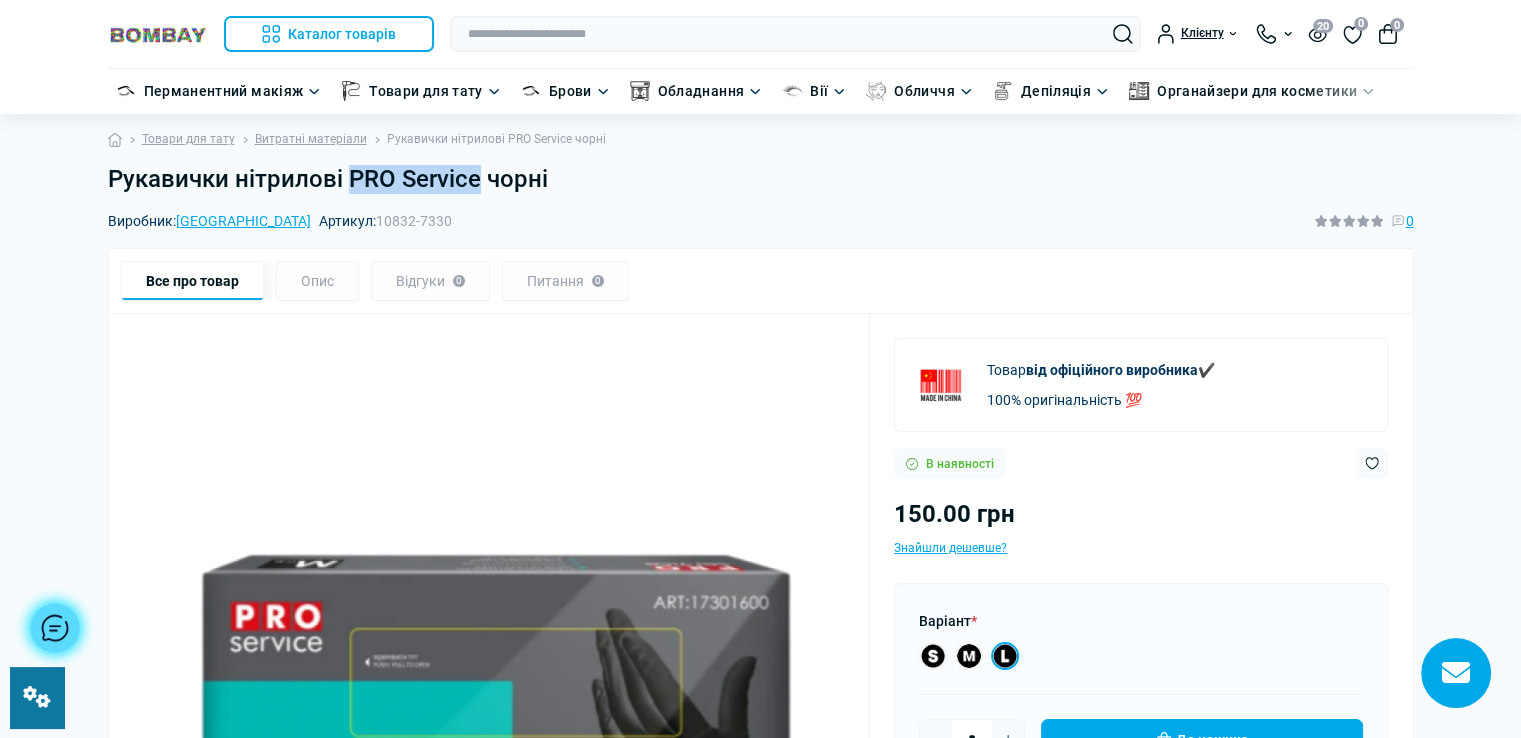 drag, startPoint x: 344, startPoint y: 176, endPoint x: 478, endPoint y: 181, distance: 134.09325 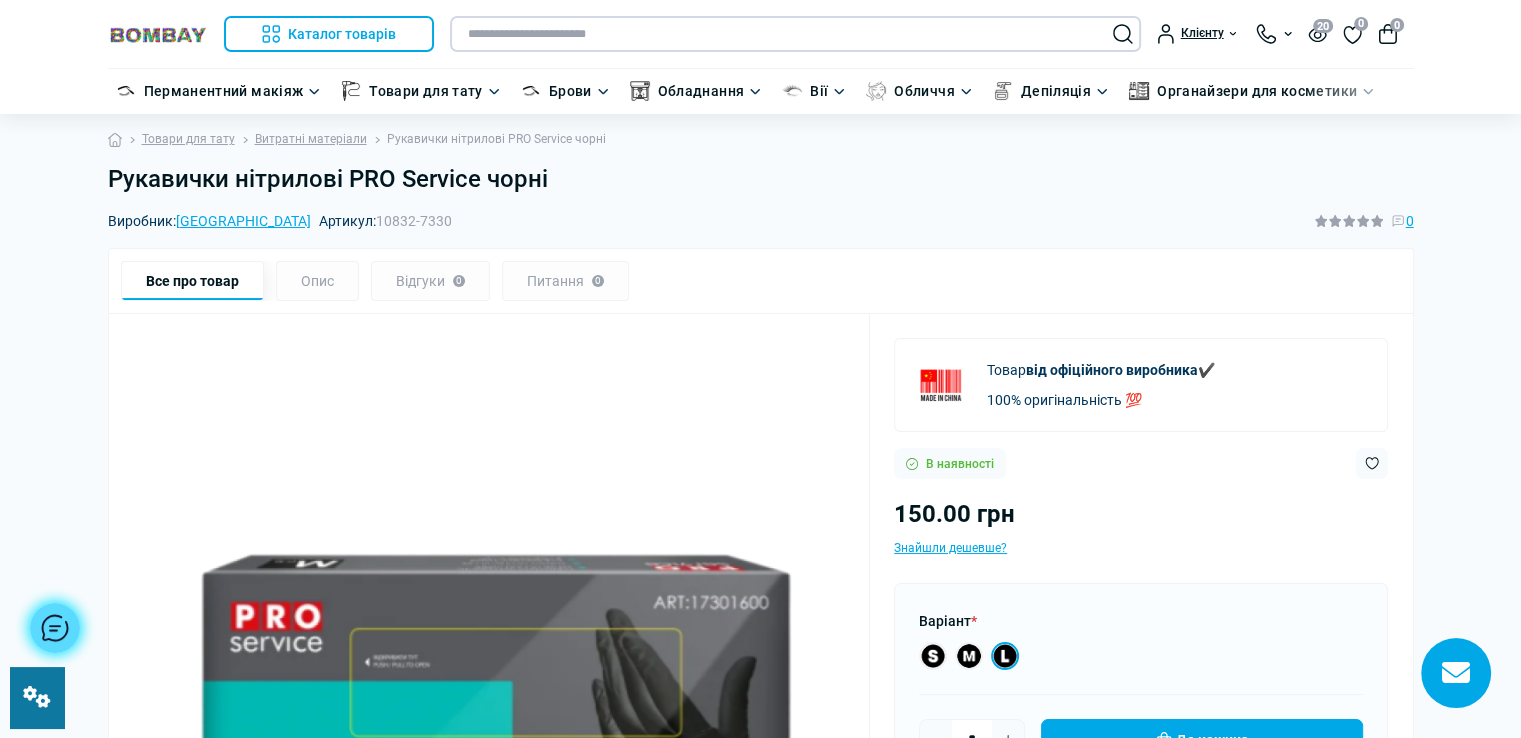 click at bounding box center [795, 34] 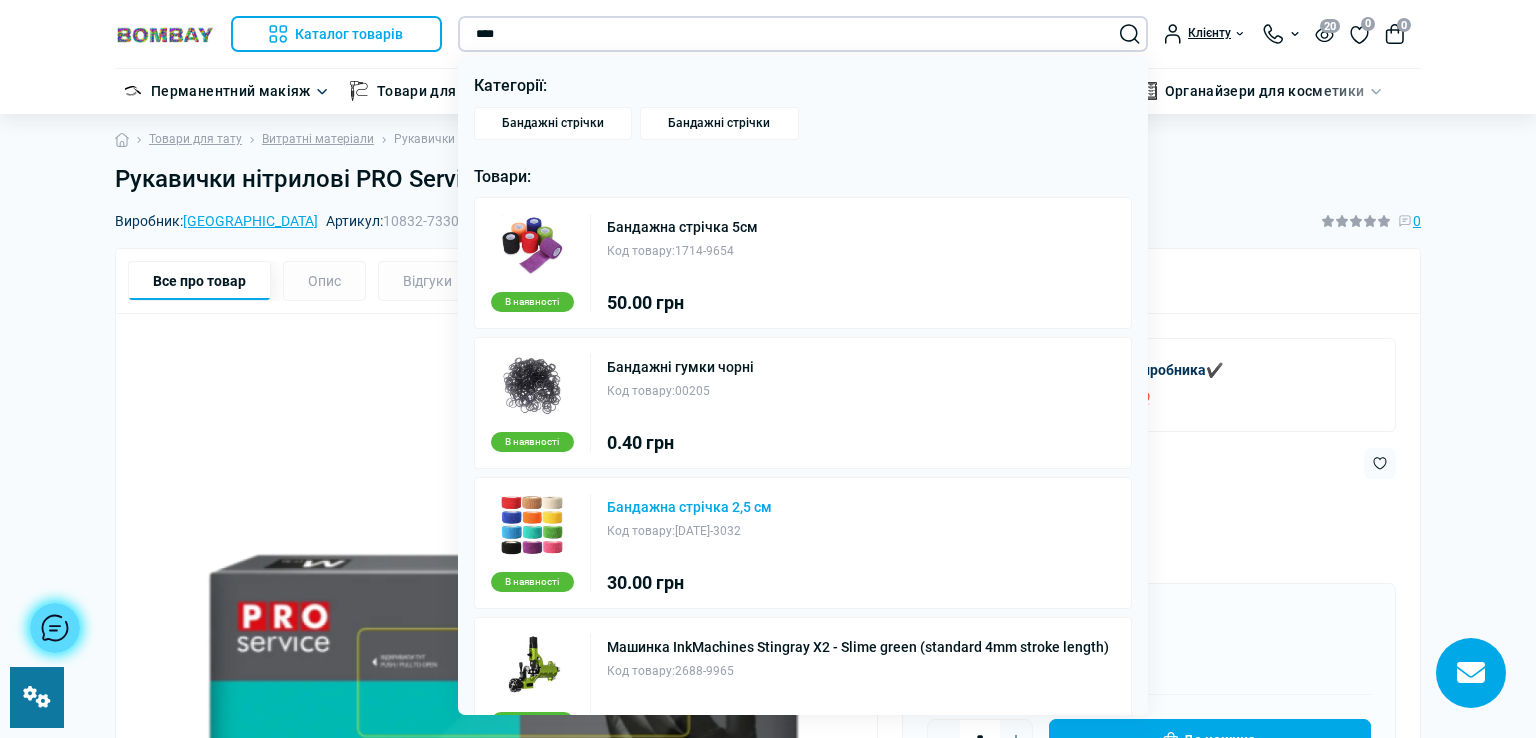 type on "****" 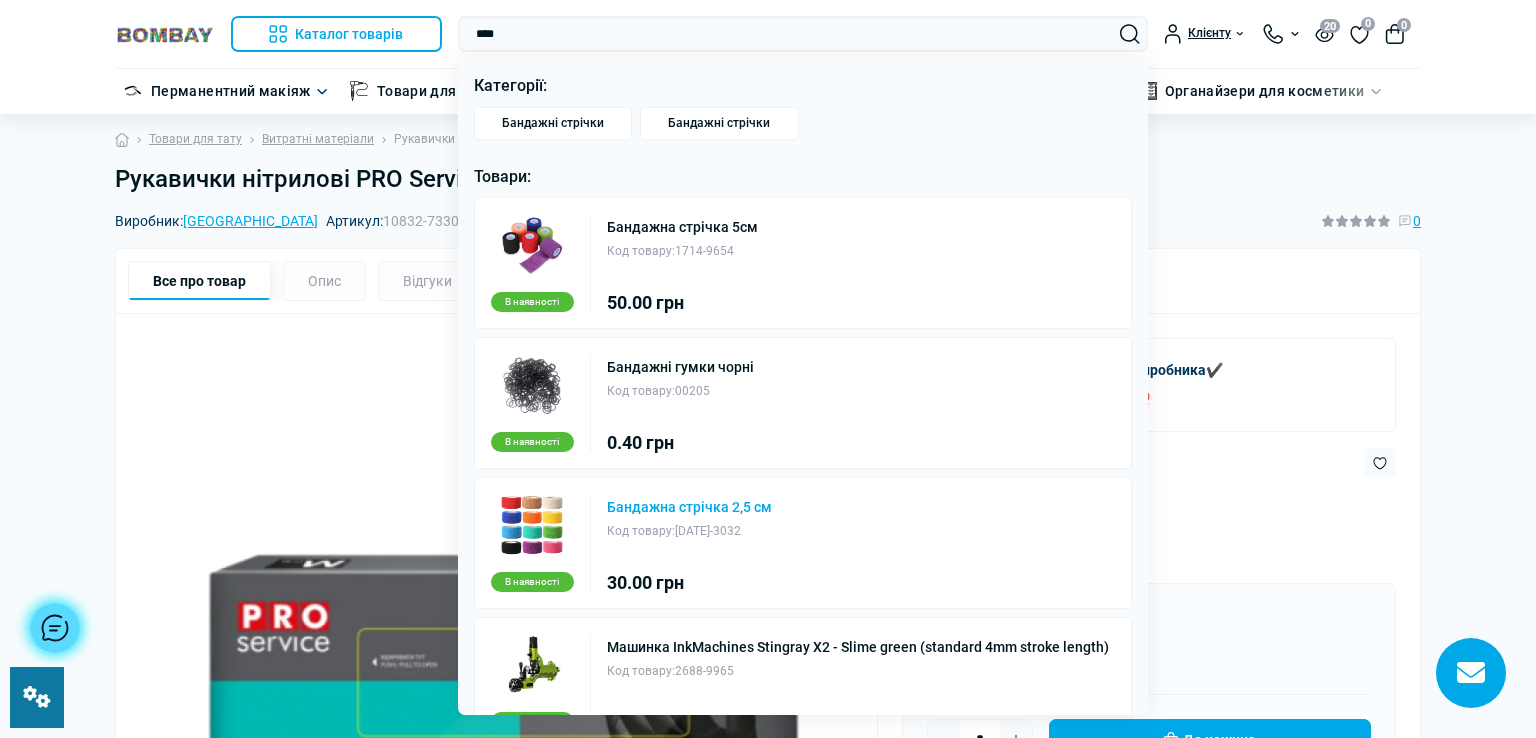 click on "Бандажна стрічка 2,5 см" at bounding box center [689, 507] 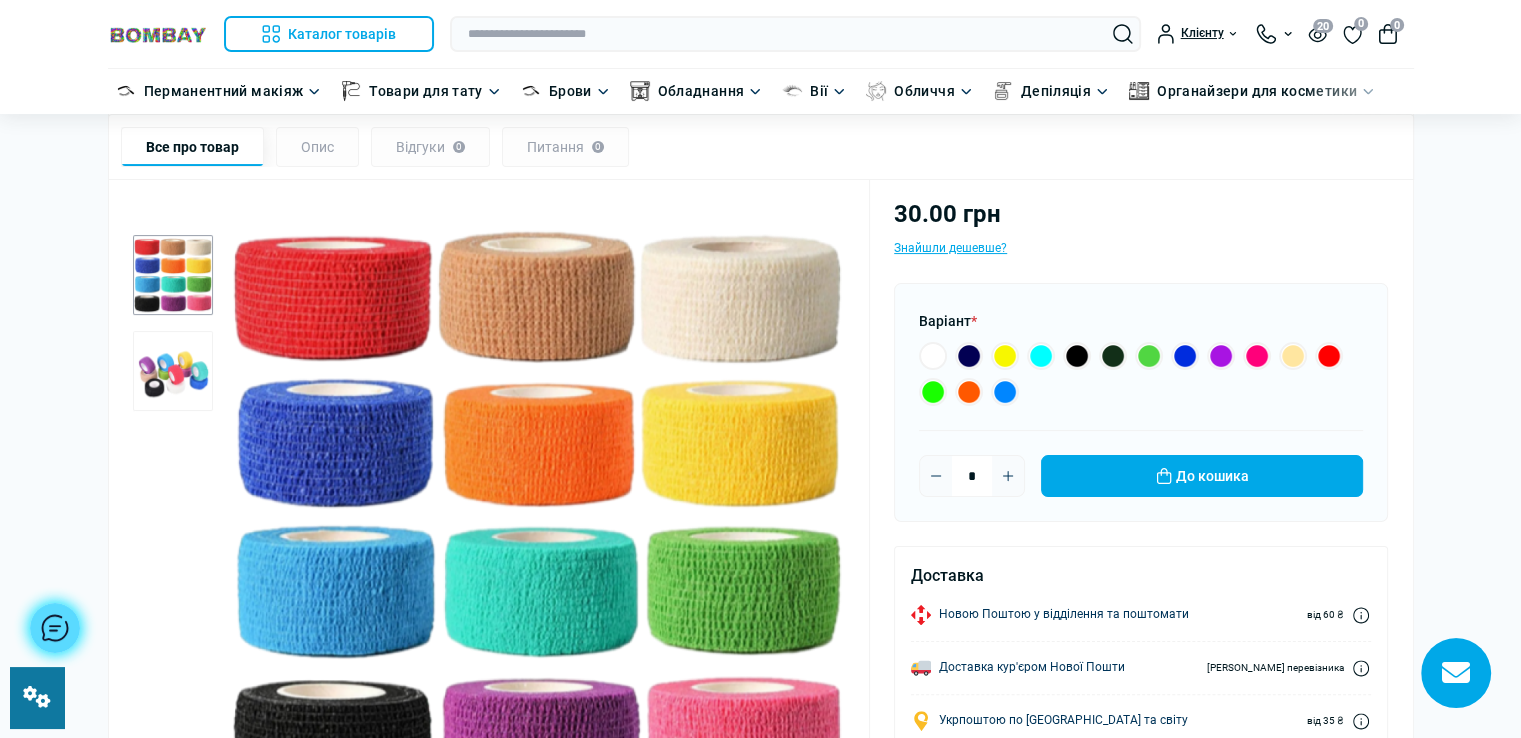 scroll, scrollTop: 300, scrollLeft: 0, axis: vertical 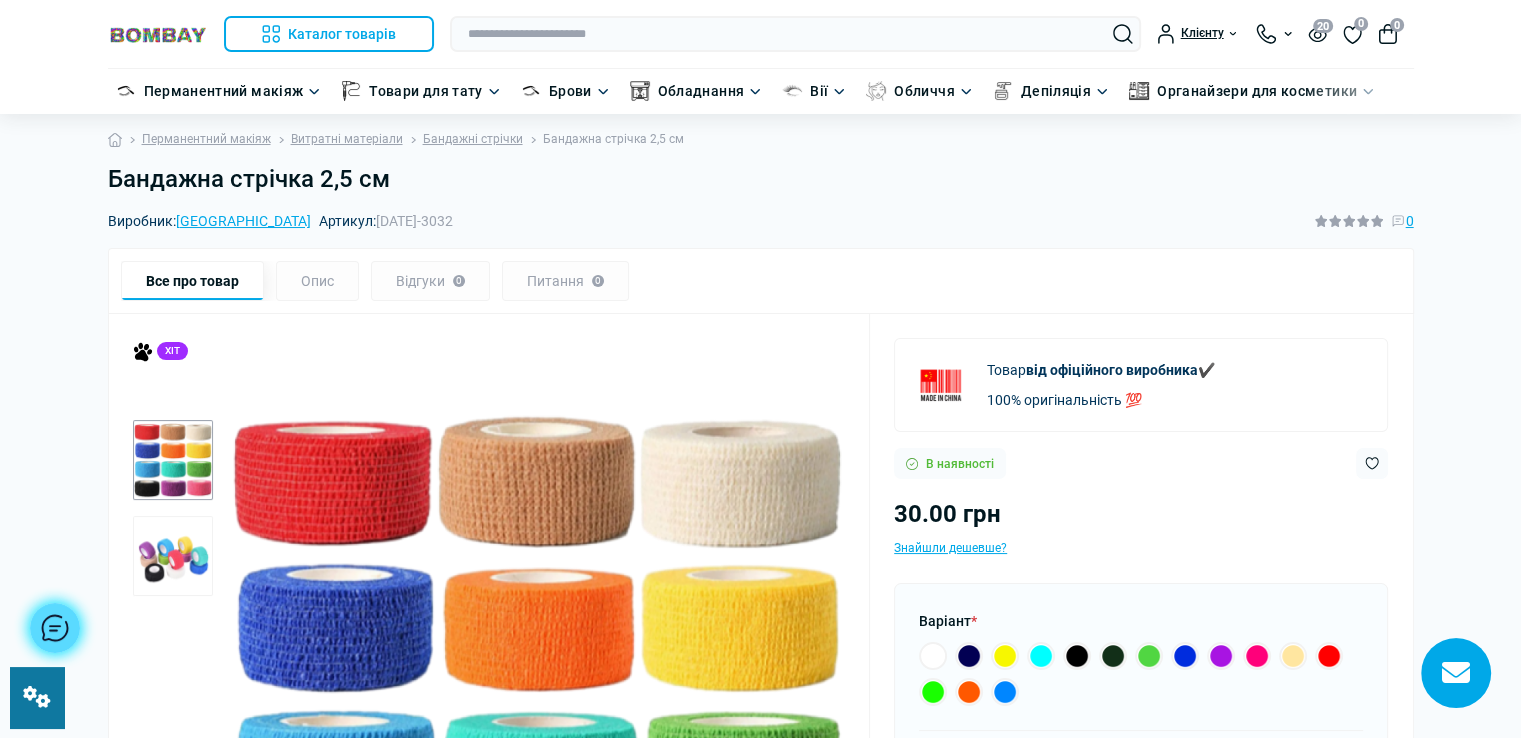 click on "Бандажна стрічка 2,5 см" at bounding box center (761, 179) 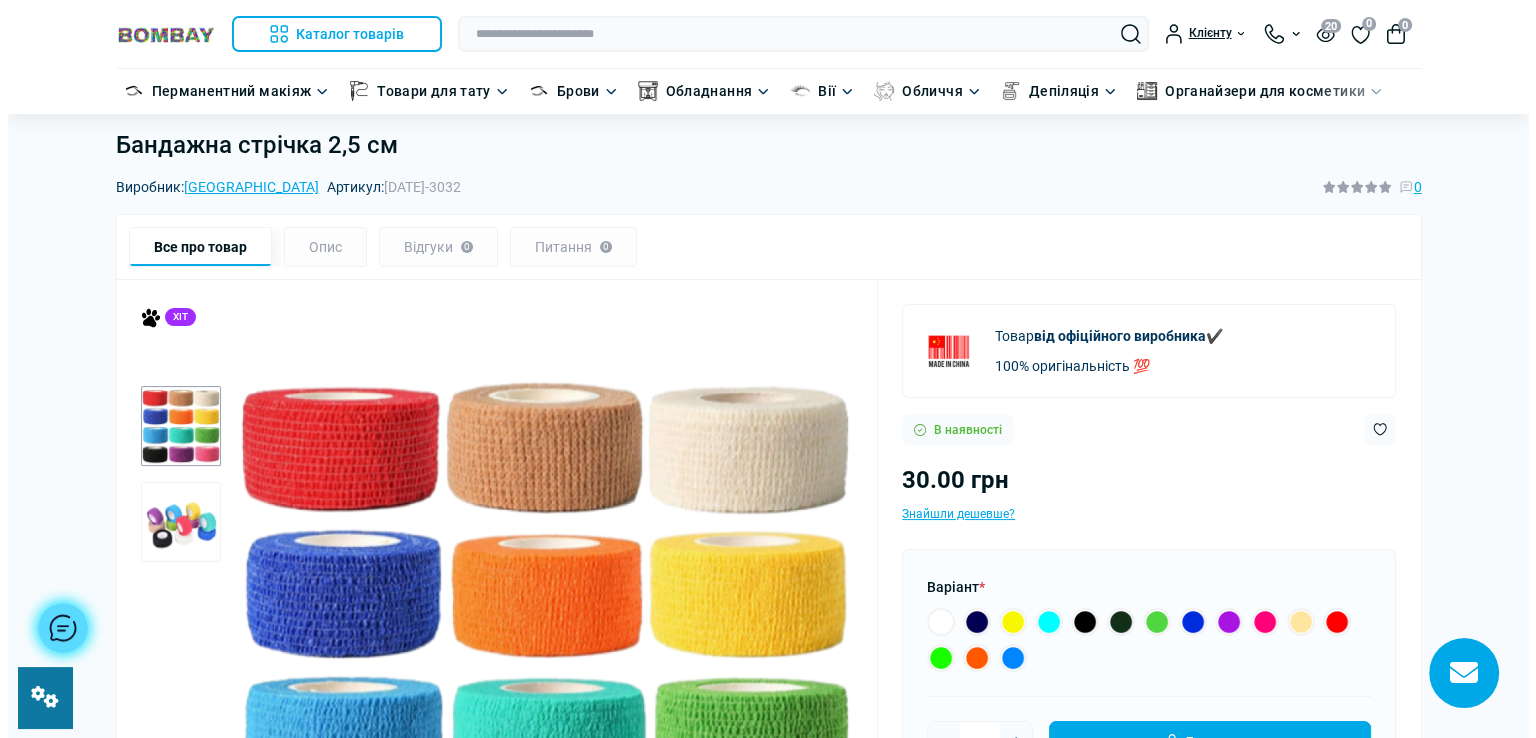 scroll, scrollTop: 0, scrollLeft: 0, axis: both 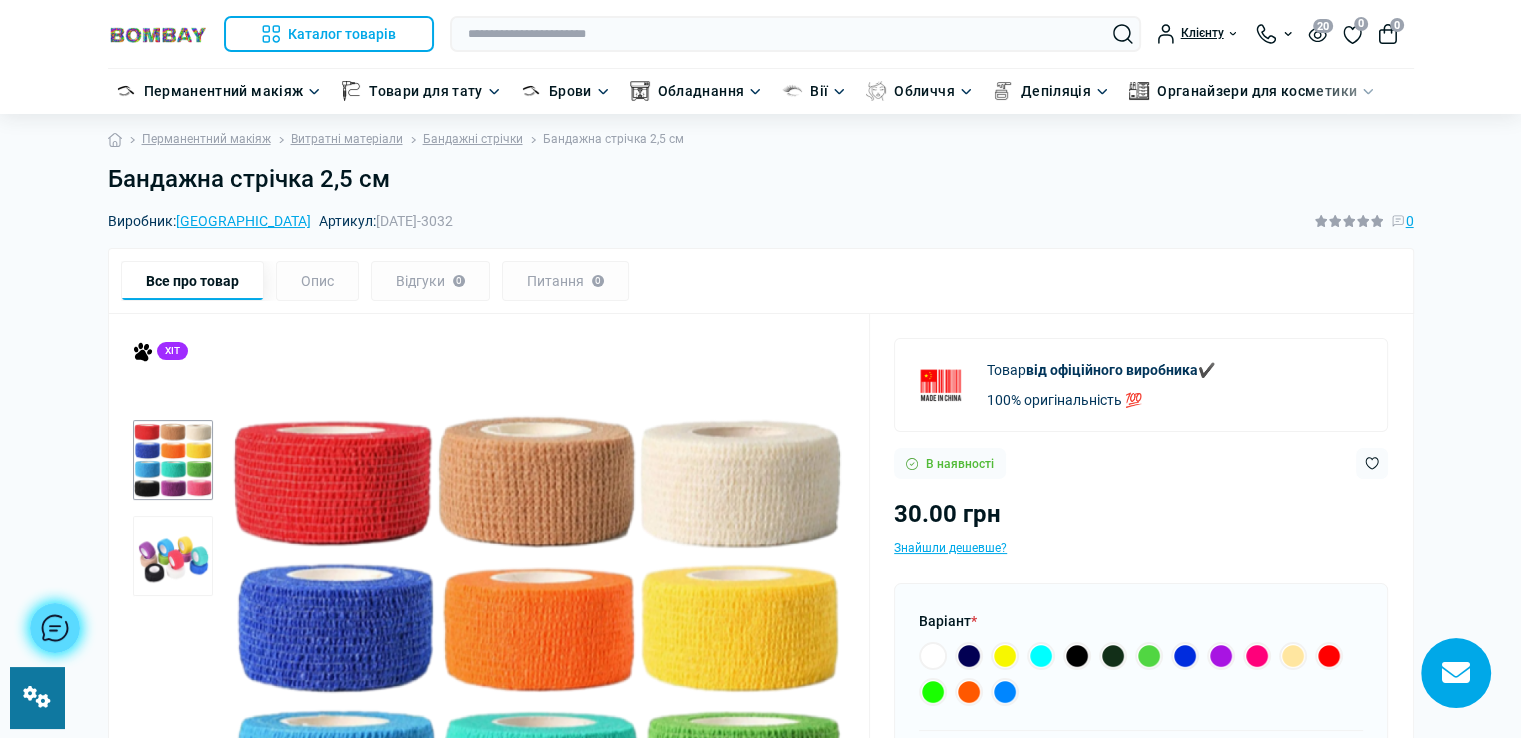 click on "Бандажна стрічка 2,5 см" at bounding box center [761, 179] 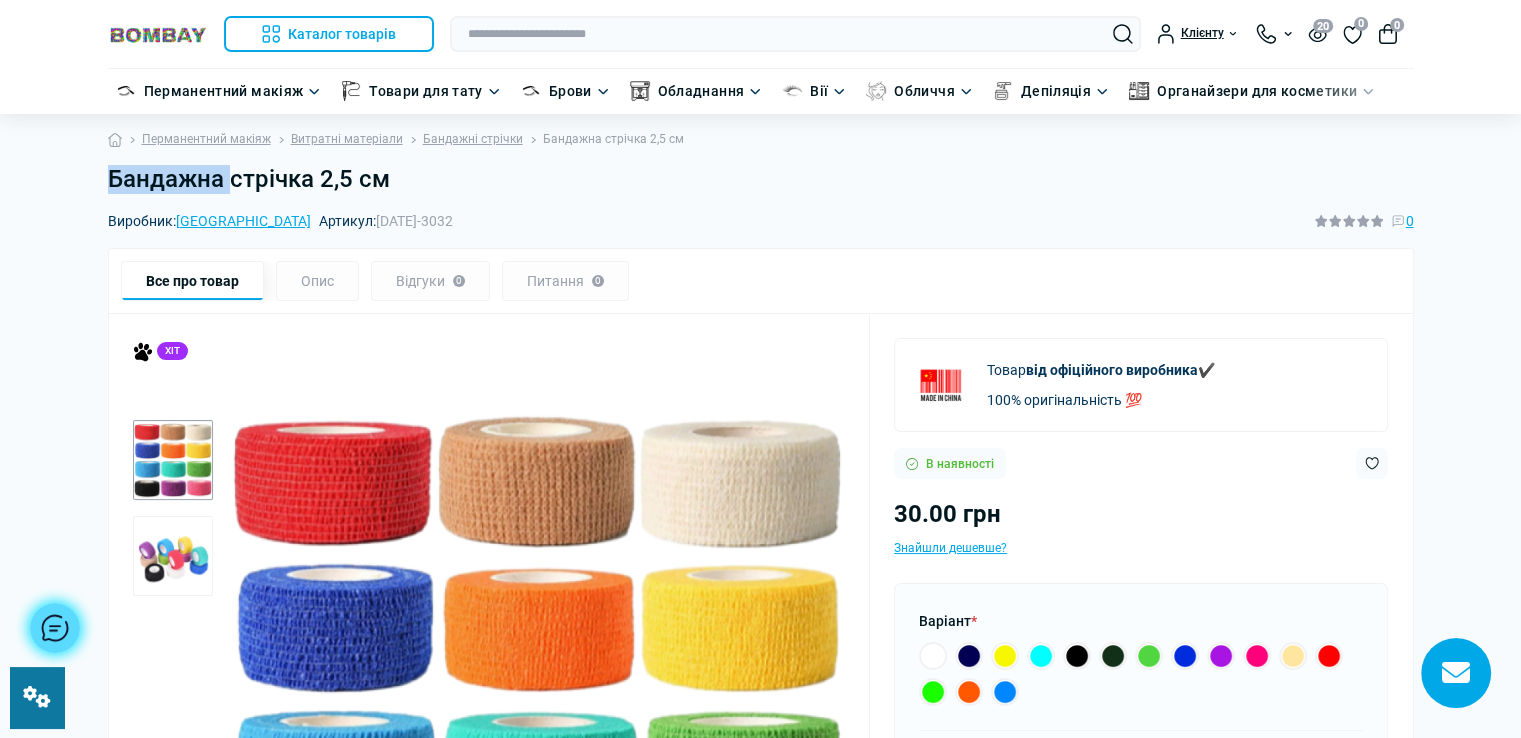 click on "Бандажна стрічка 2,5 см" at bounding box center (761, 179) 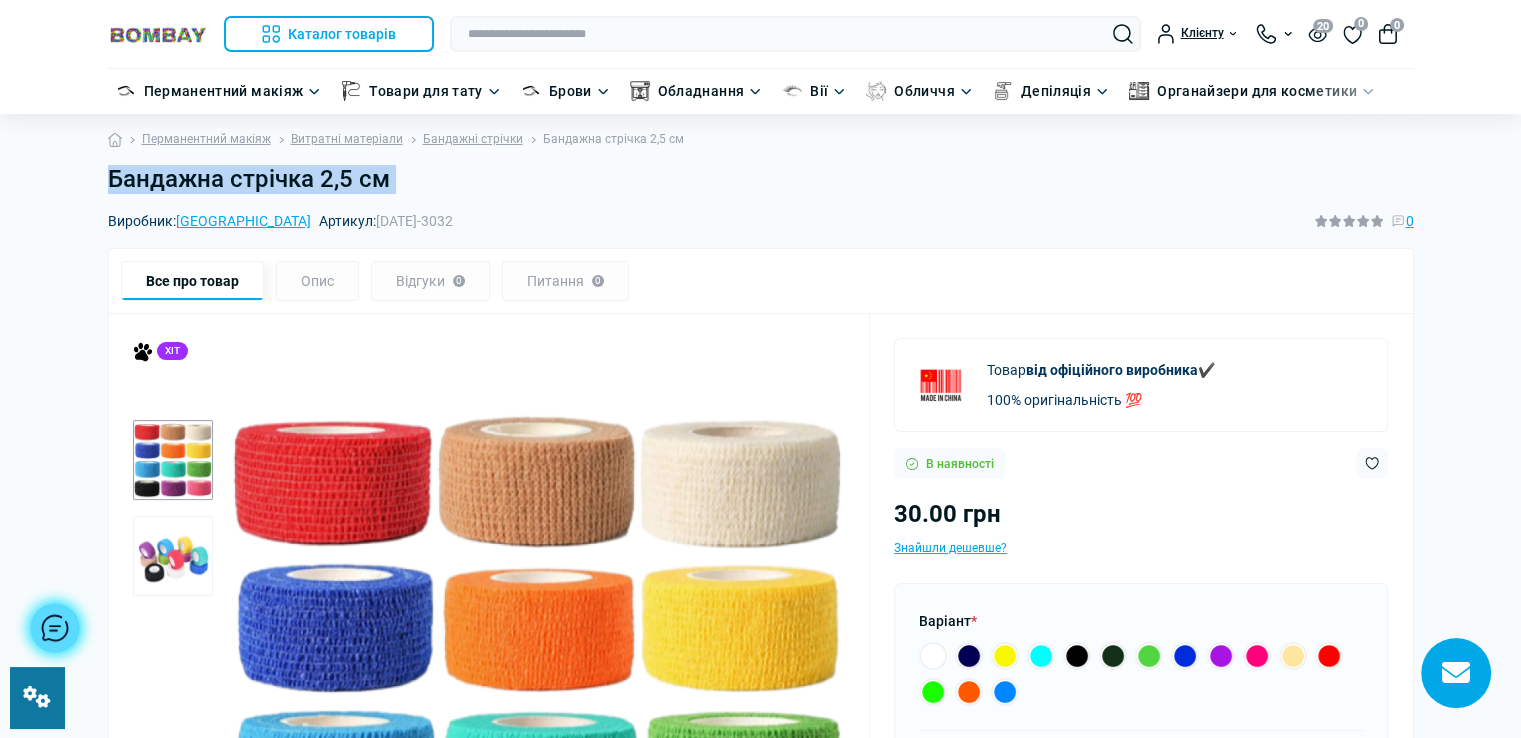 click on "Бандажна стрічка 2,5 см" at bounding box center [761, 179] 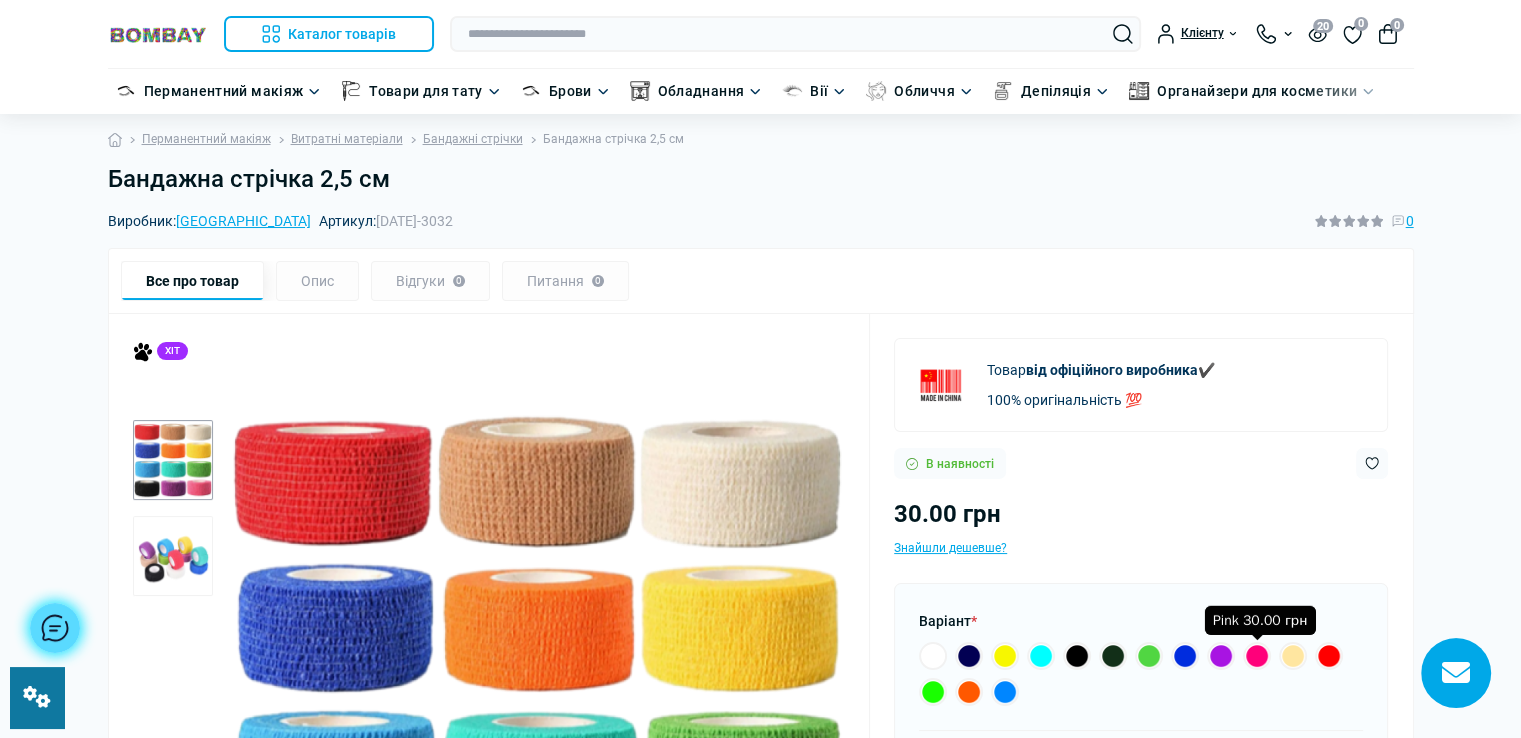 click at bounding box center [1257, 656] 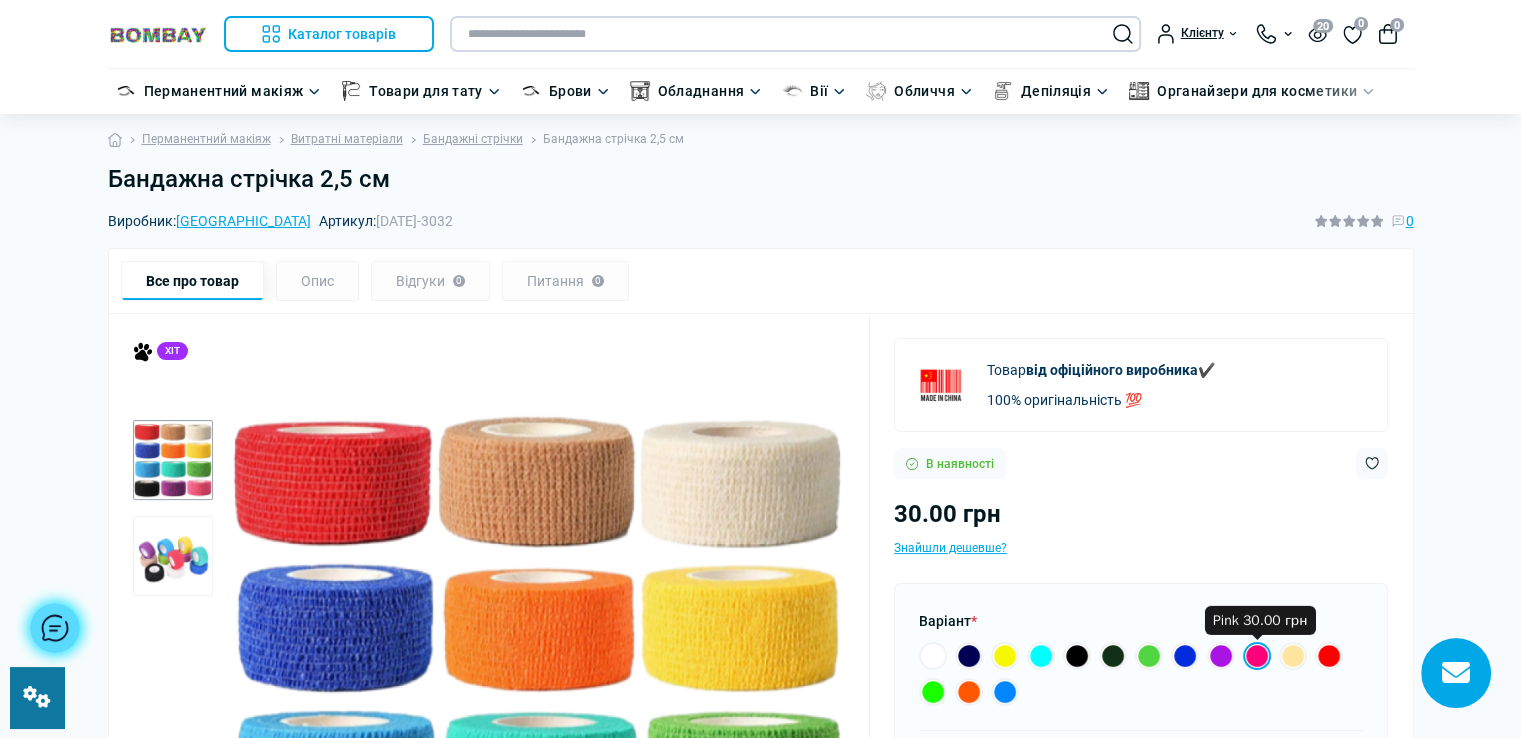 click at bounding box center [795, 34] 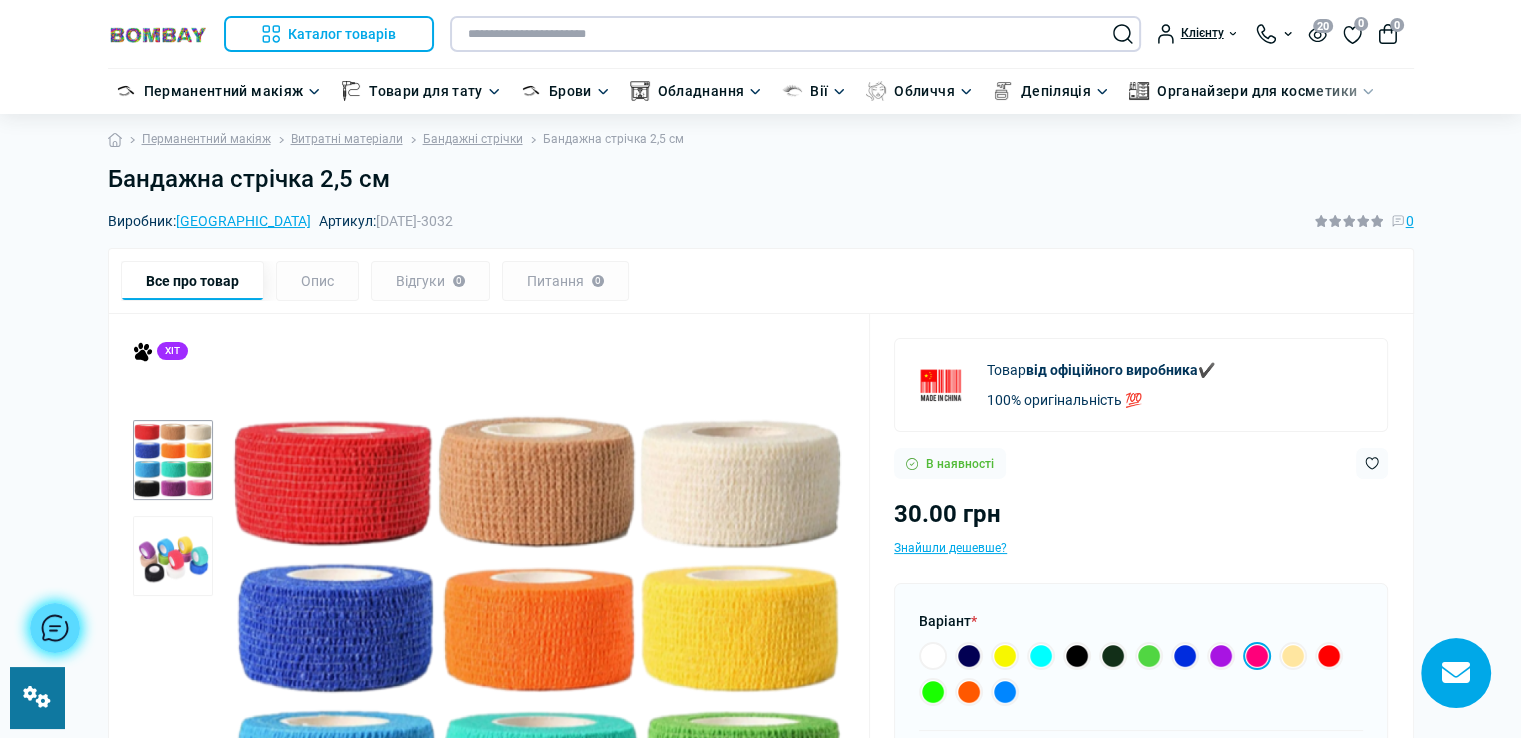 paste on "**********" 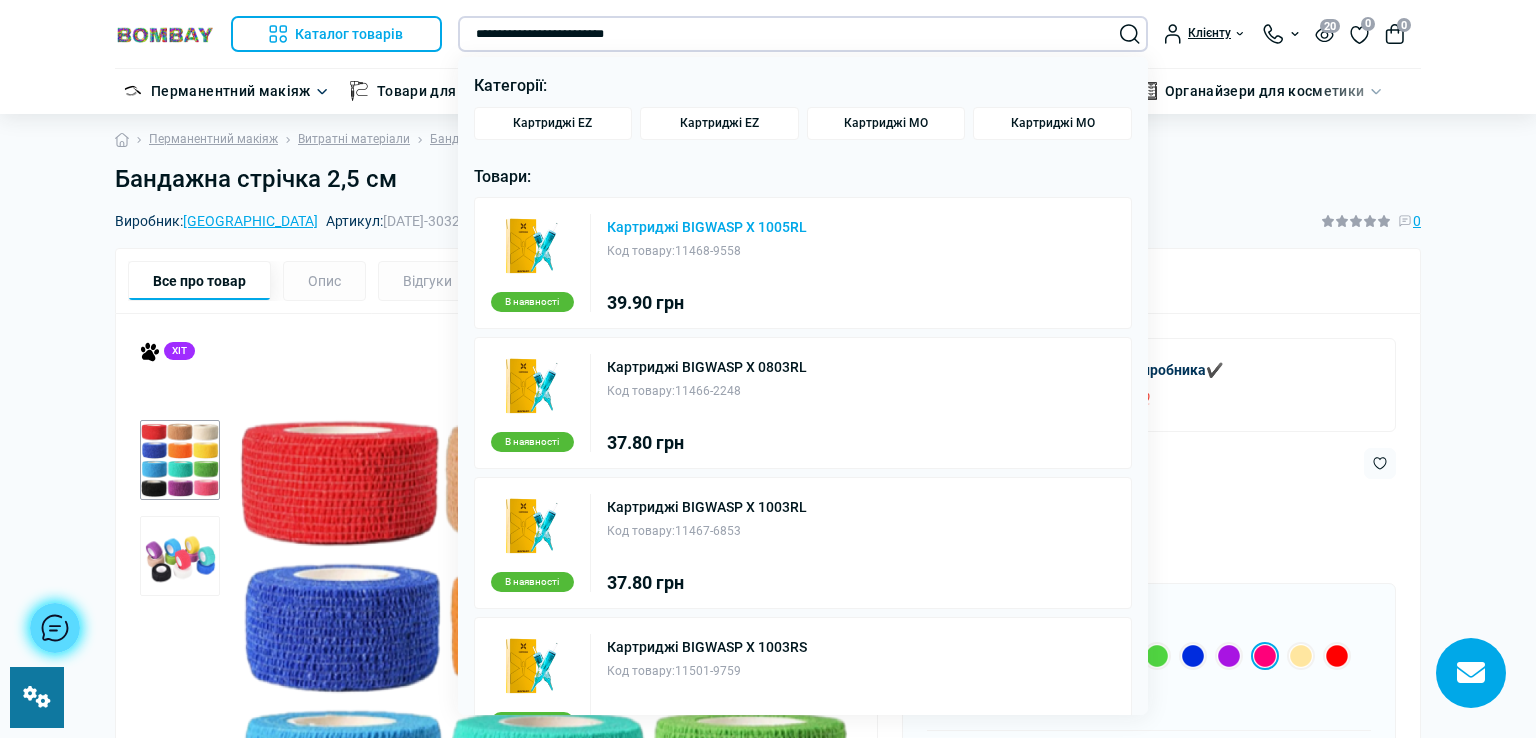 type on "**********" 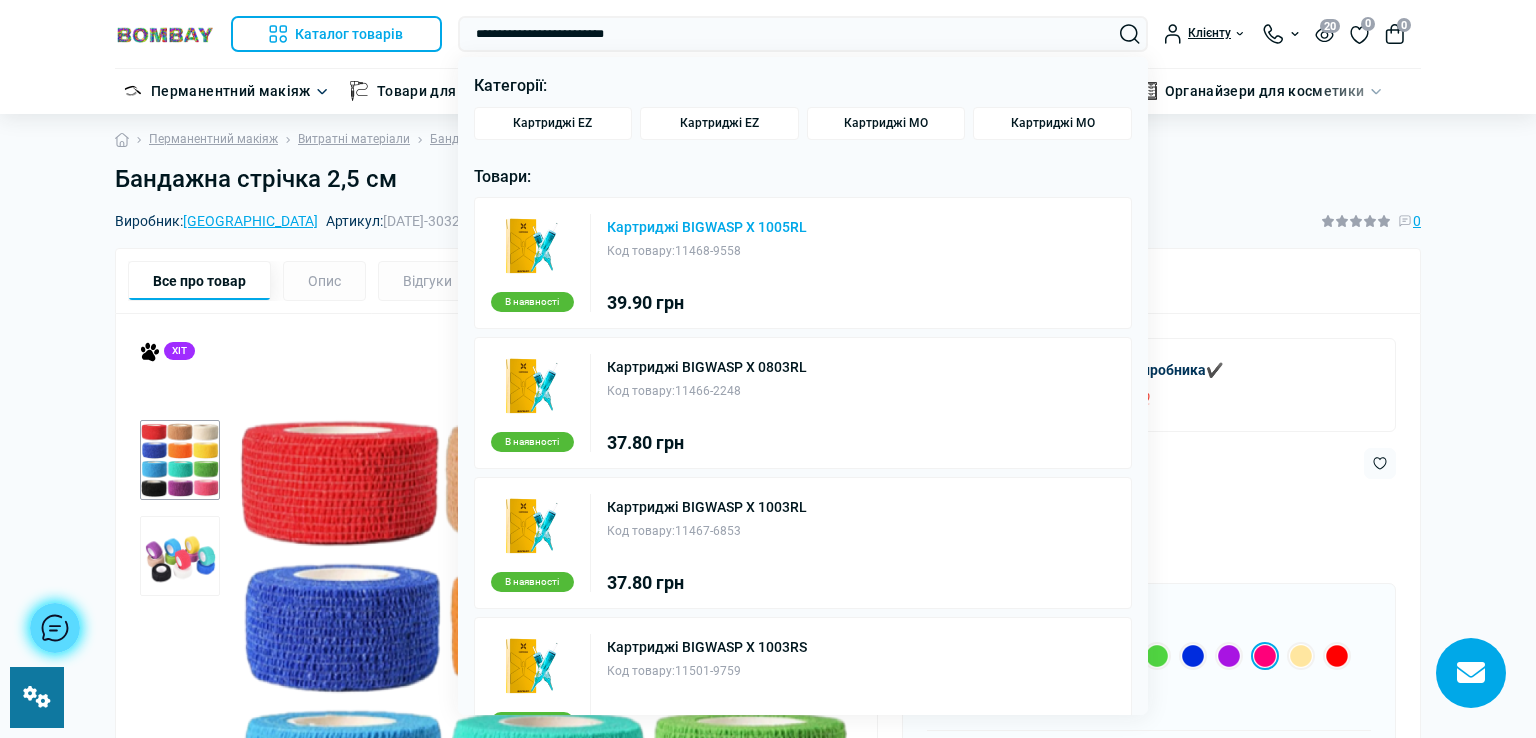 click on "Картриджі BIGWASP X 1005RL" at bounding box center [707, 227] 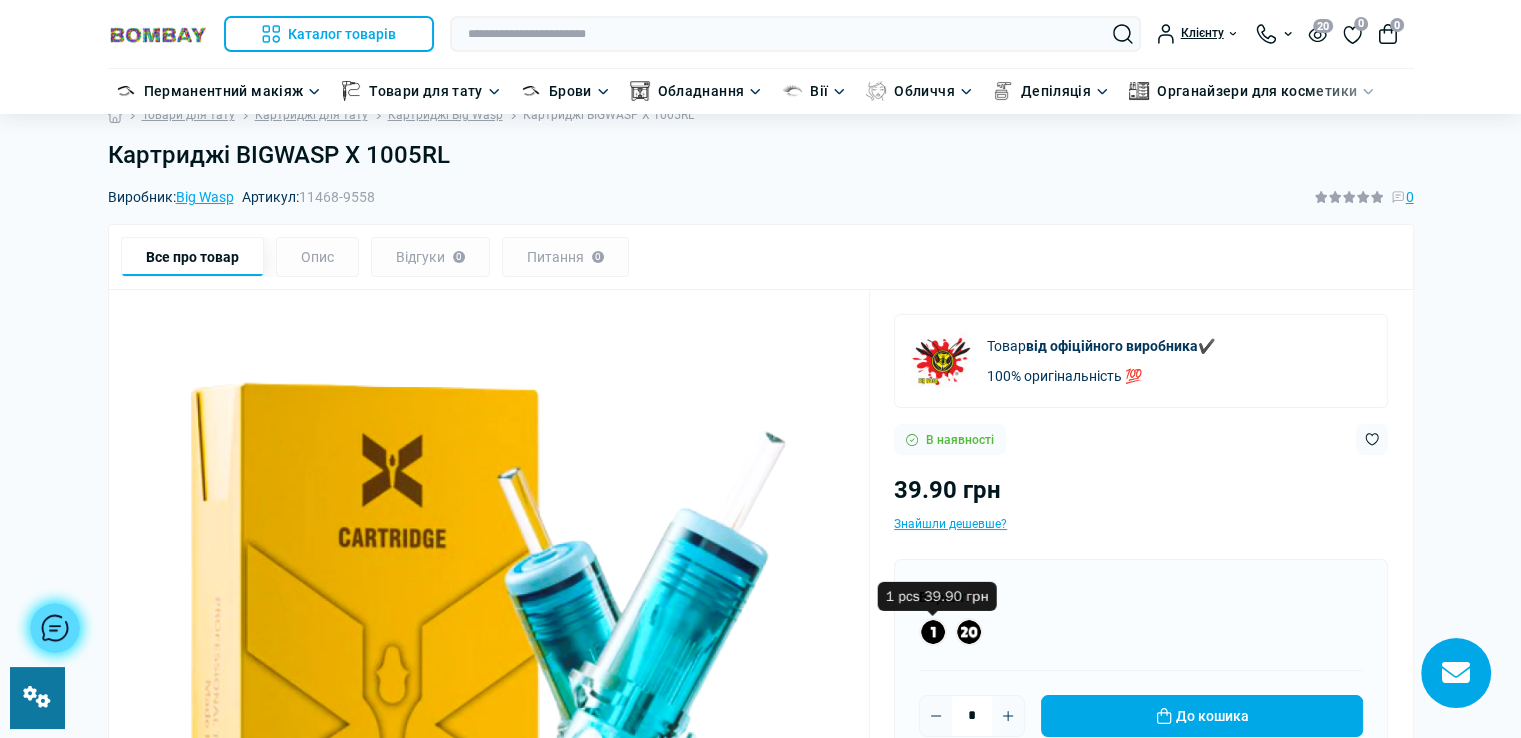 scroll, scrollTop: 100, scrollLeft: 0, axis: vertical 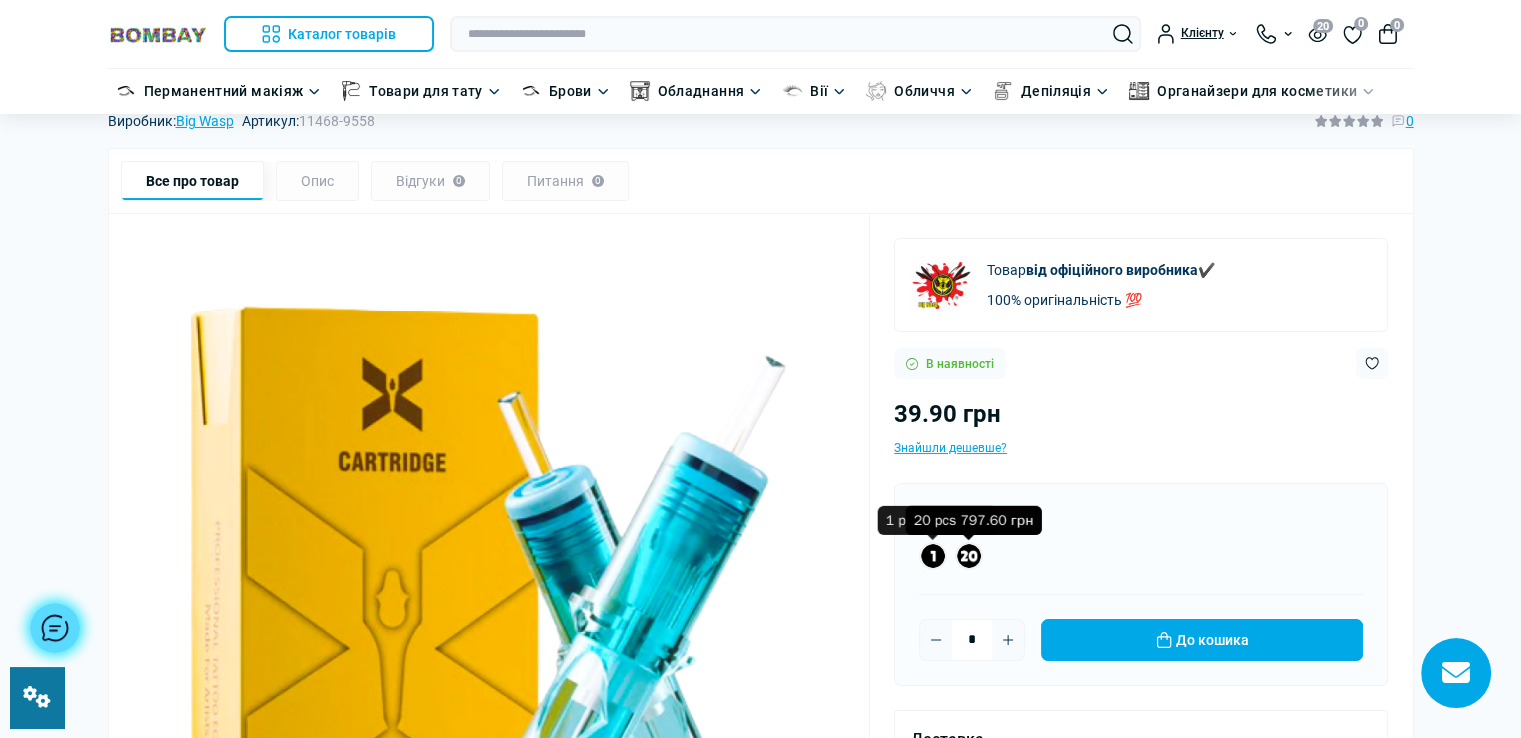 click at bounding box center [969, 556] 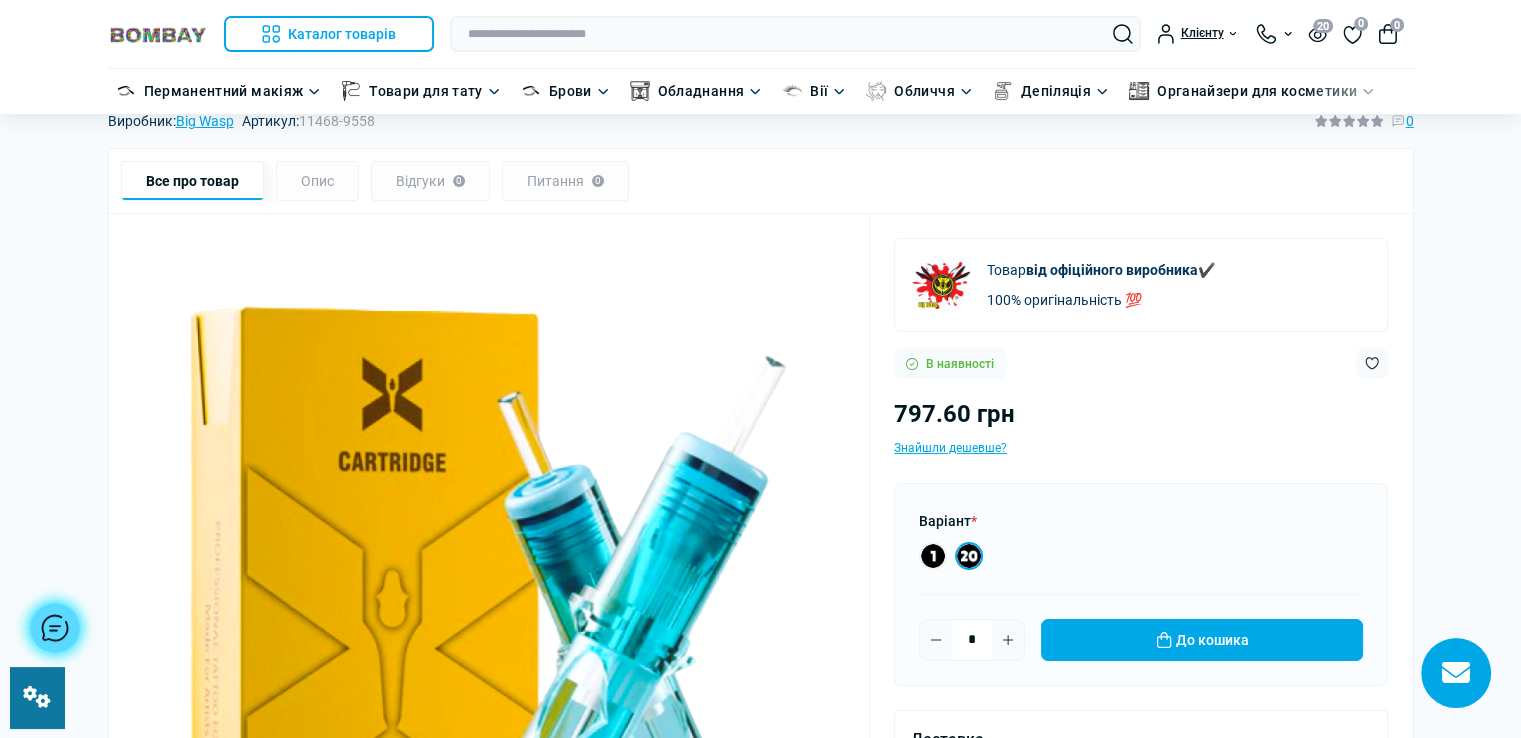 click at bounding box center [37, 697] 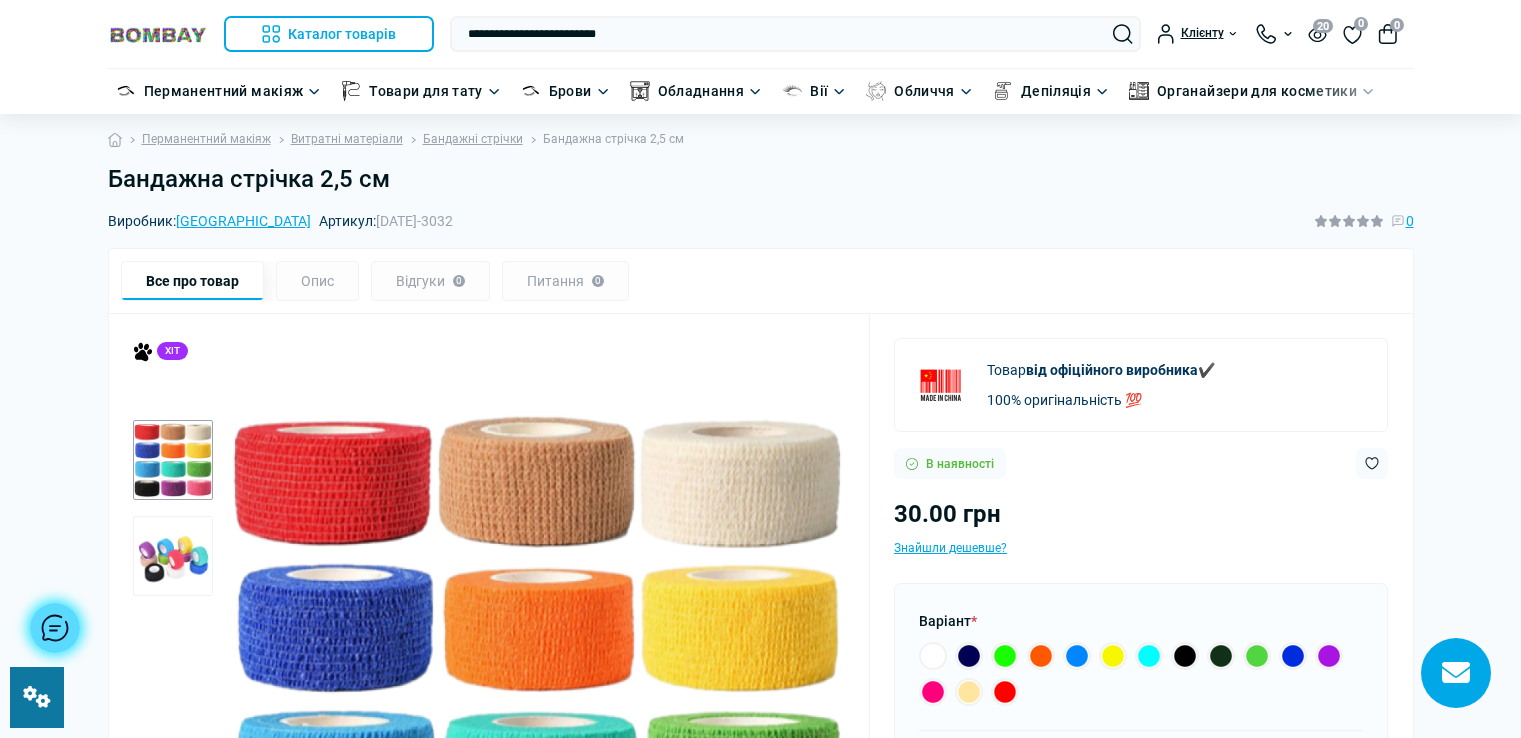 scroll, scrollTop: 0, scrollLeft: 0, axis: both 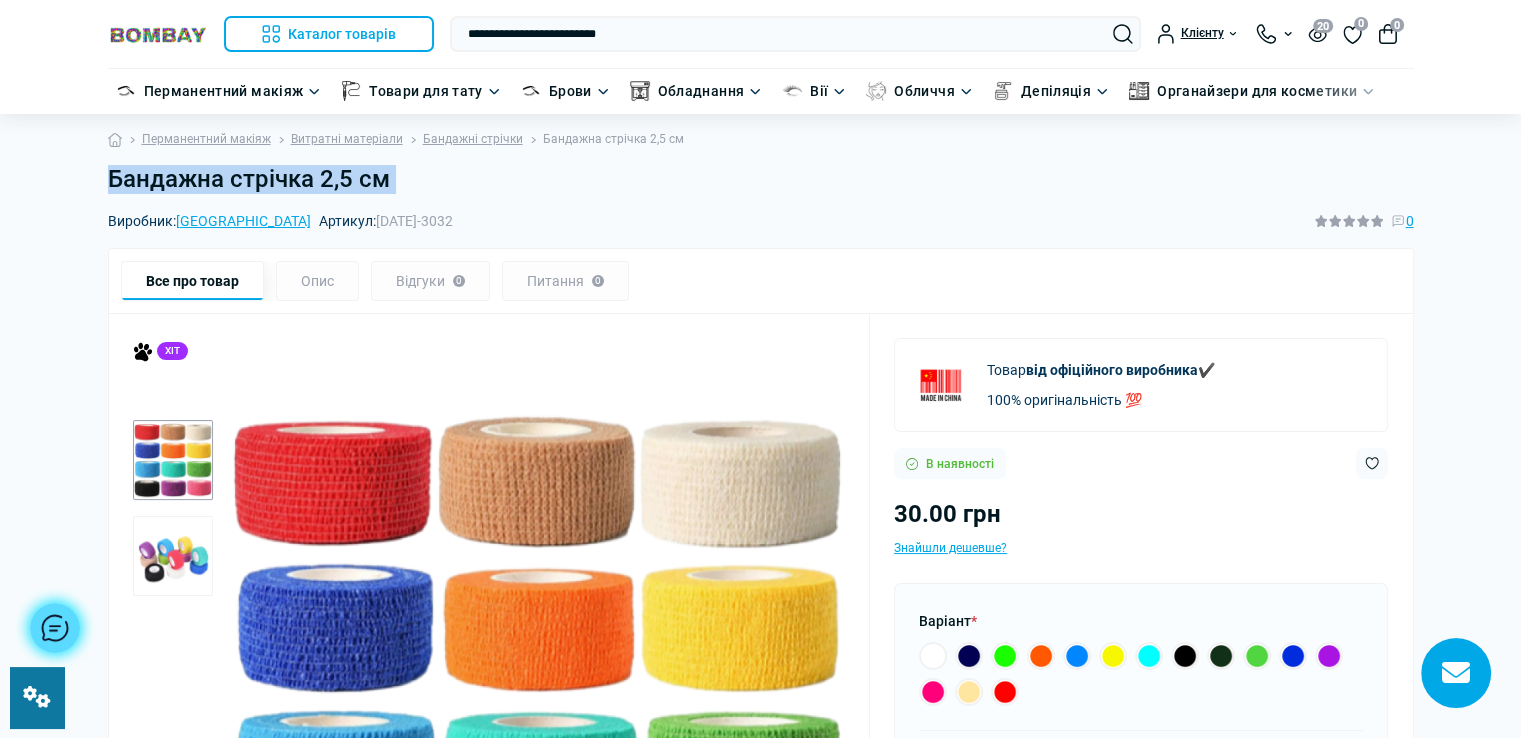 click on "Бандажна стрічка 2,5 см" at bounding box center (761, 179) 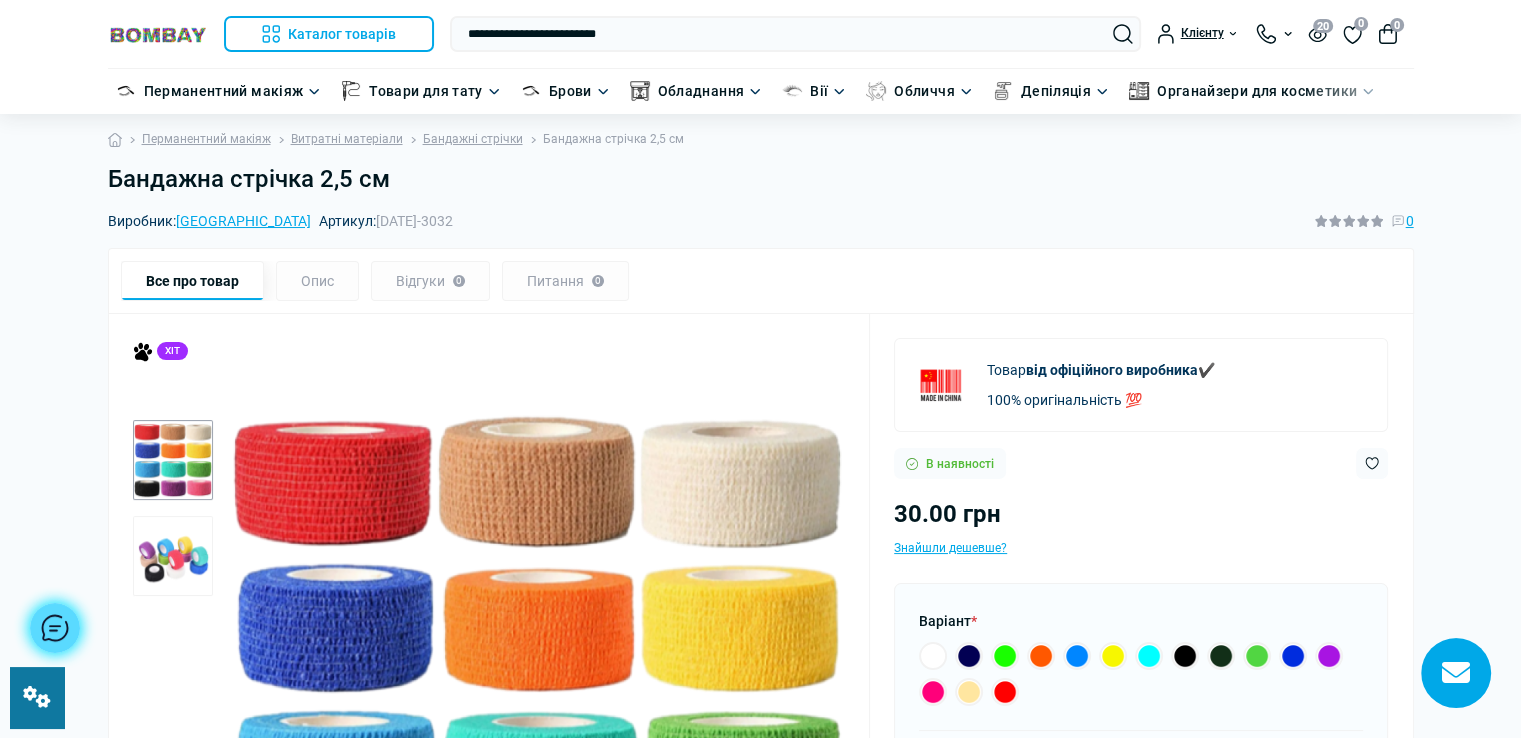 click on "Бандажна стрічка 2,5 см" at bounding box center [761, 179] 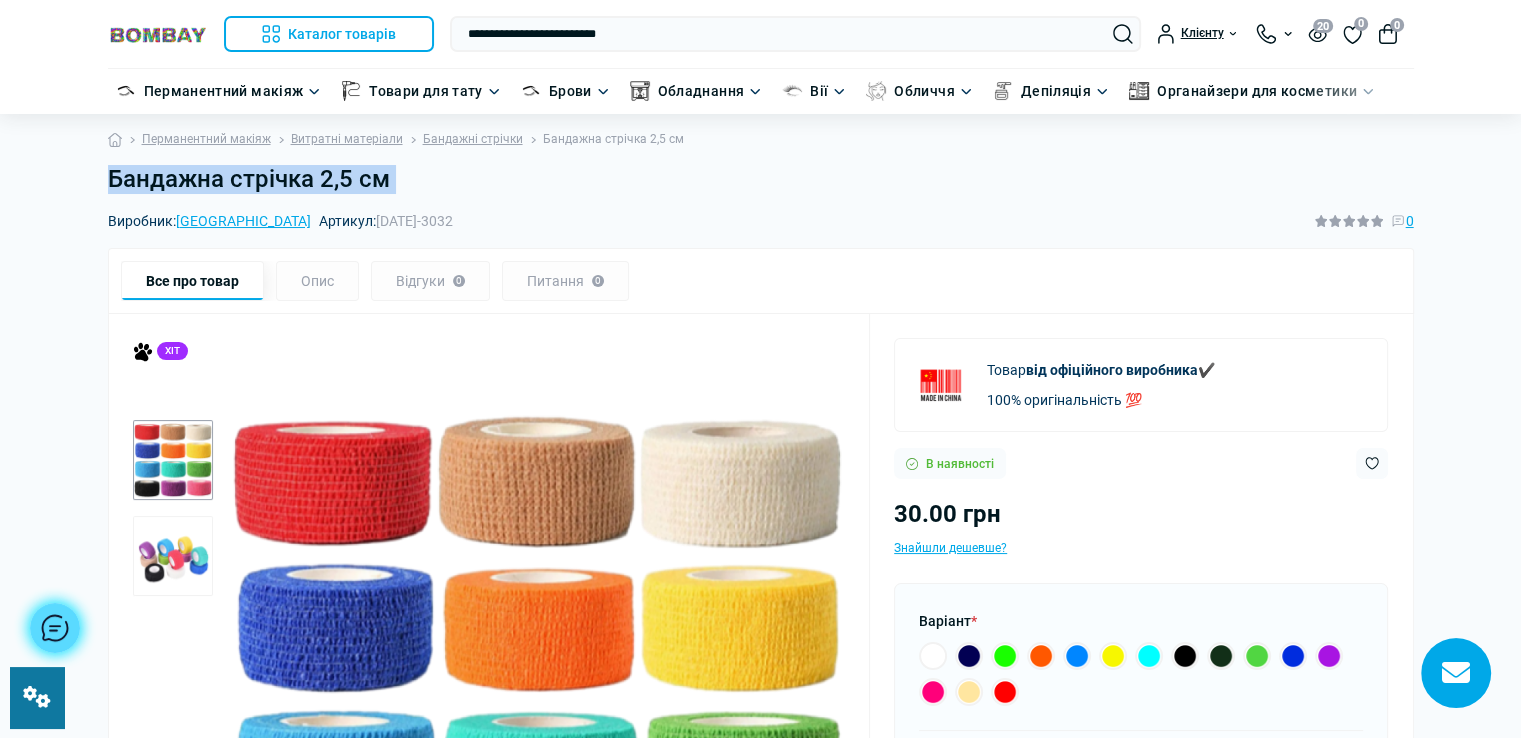 click on "Бандажна стрічка 2,5 см" at bounding box center (761, 179) 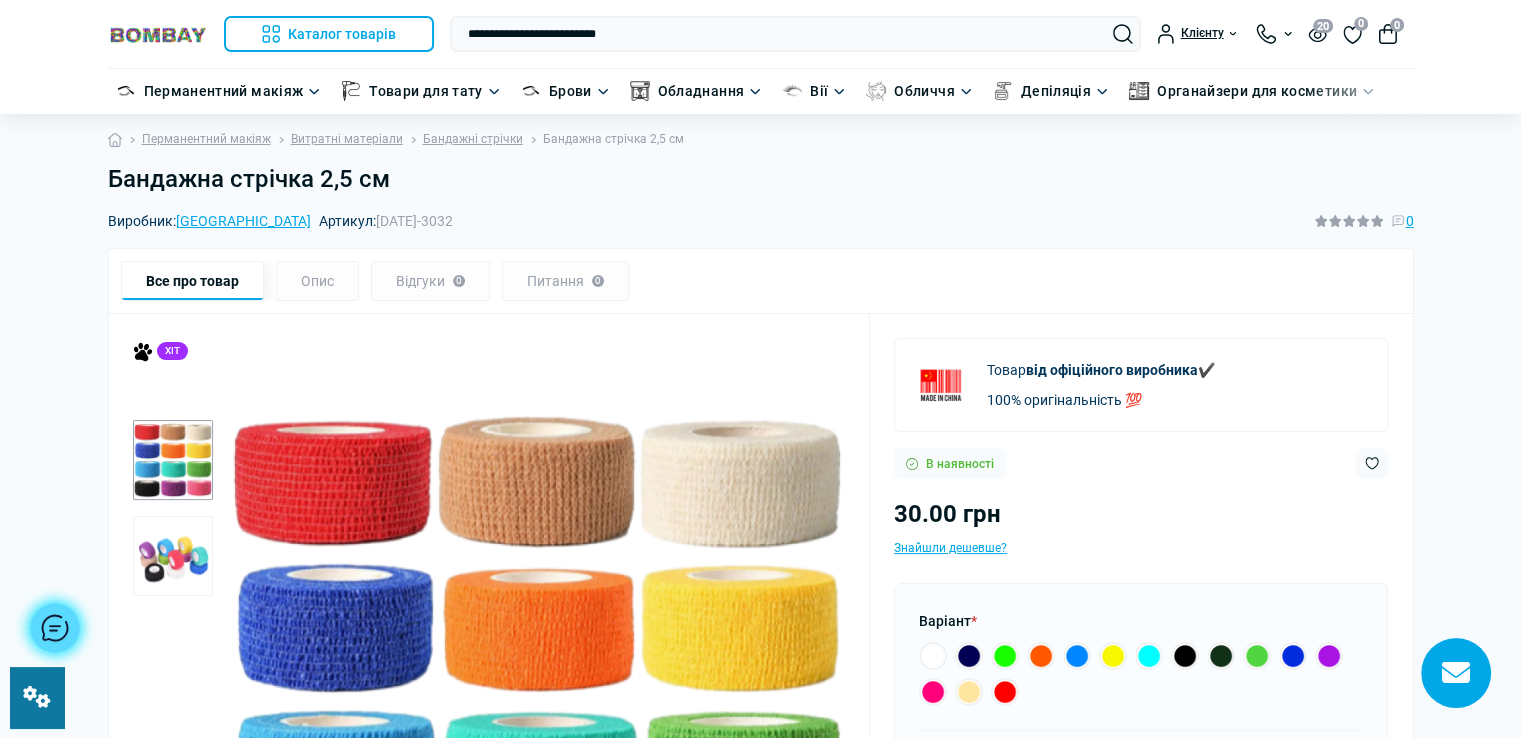 click on "Бандажна стрічка 2,5 см" at bounding box center [761, 179] 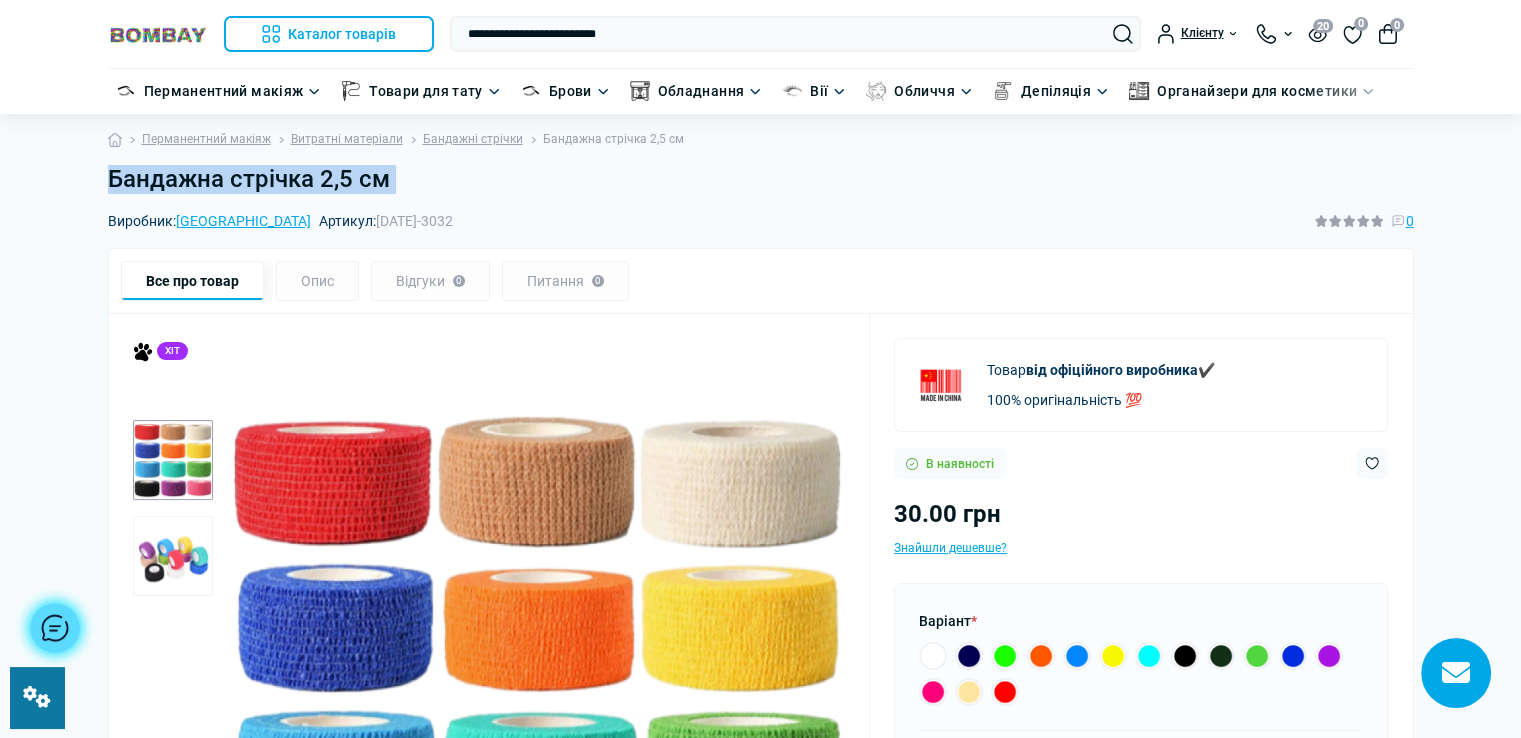 click on "Бандажна стрічка 2,5 см" at bounding box center [761, 179] 